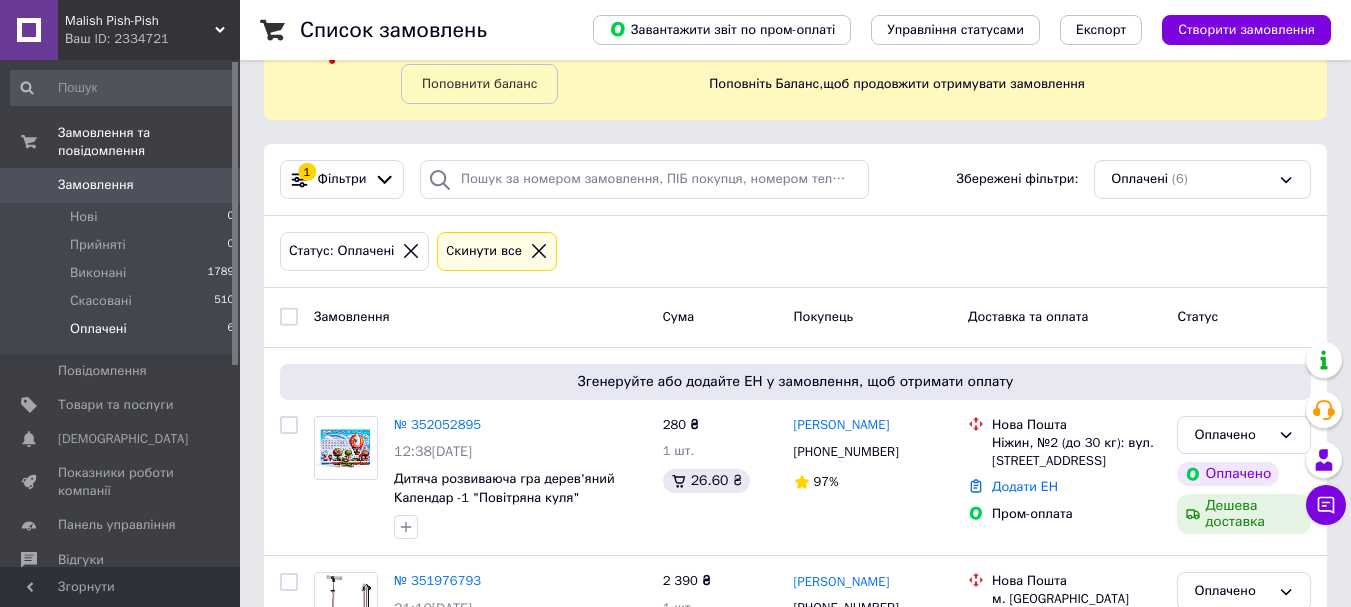 scroll, scrollTop: 300, scrollLeft: 0, axis: vertical 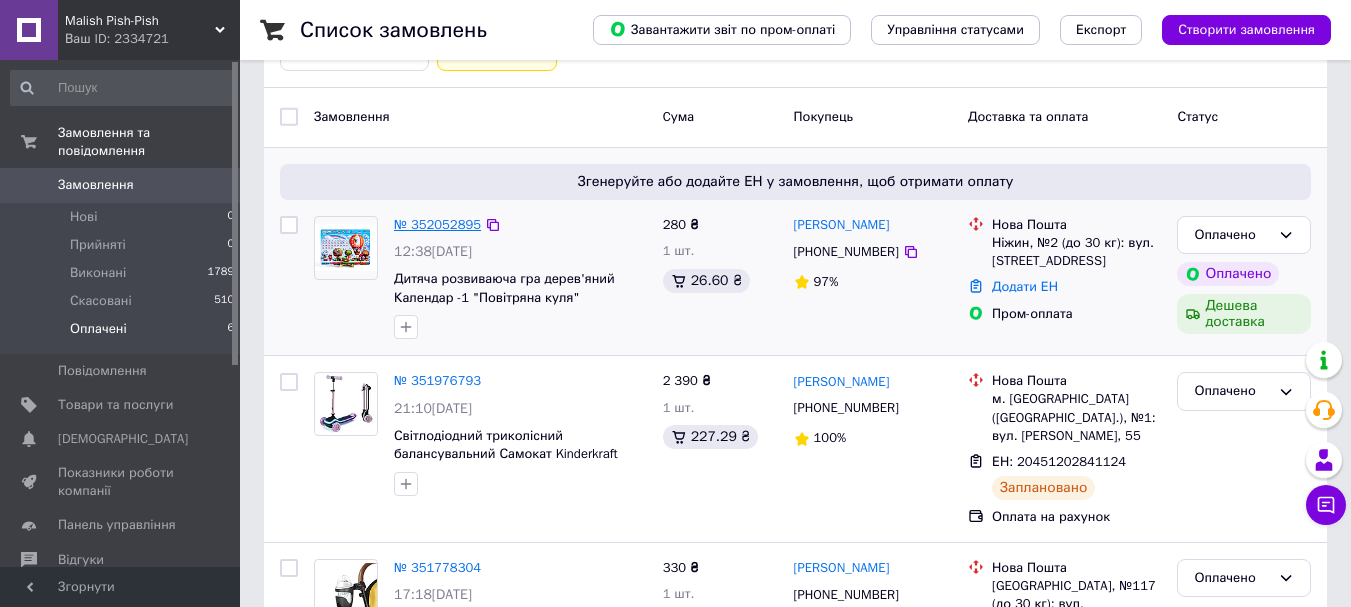 click on "№ 352052895" at bounding box center (437, 224) 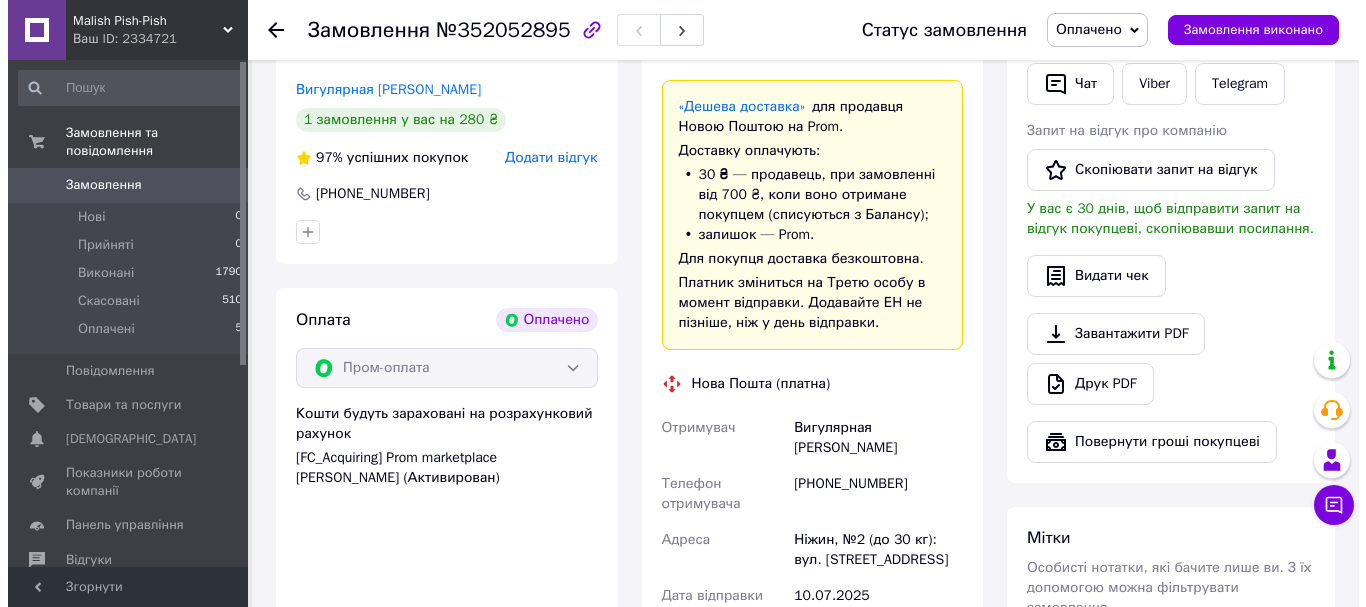 scroll, scrollTop: 200, scrollLeft: 0, axis: vertical 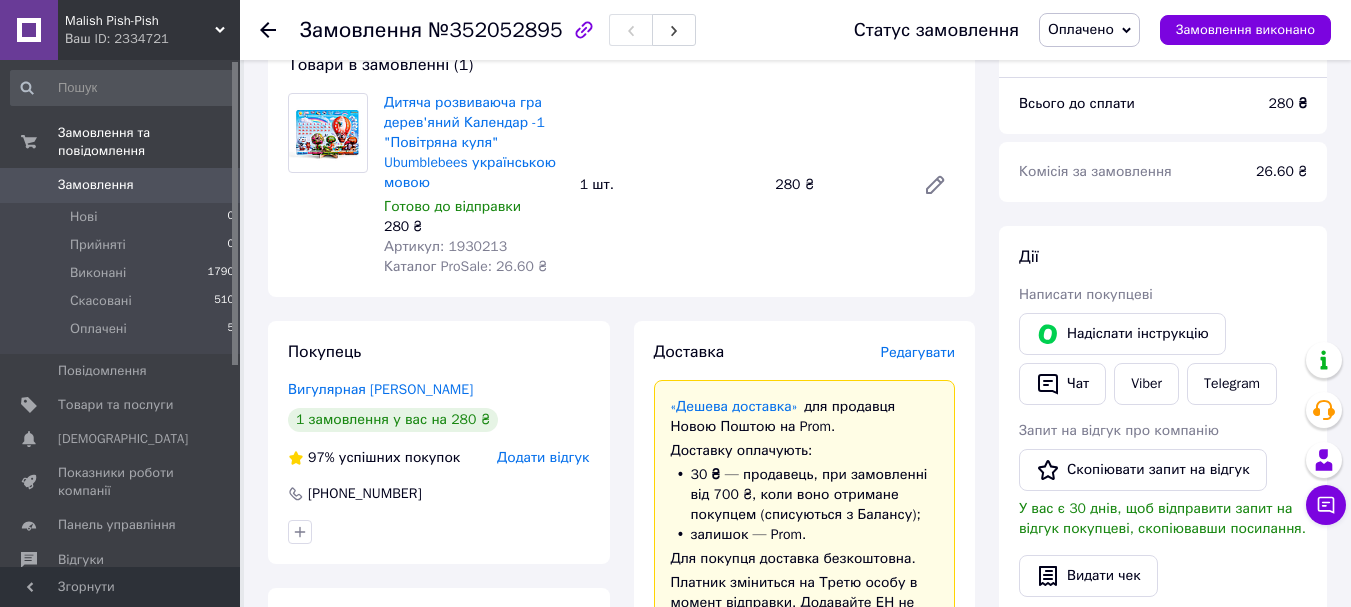 click on "Редагувати" at bounding box center (918, 352) 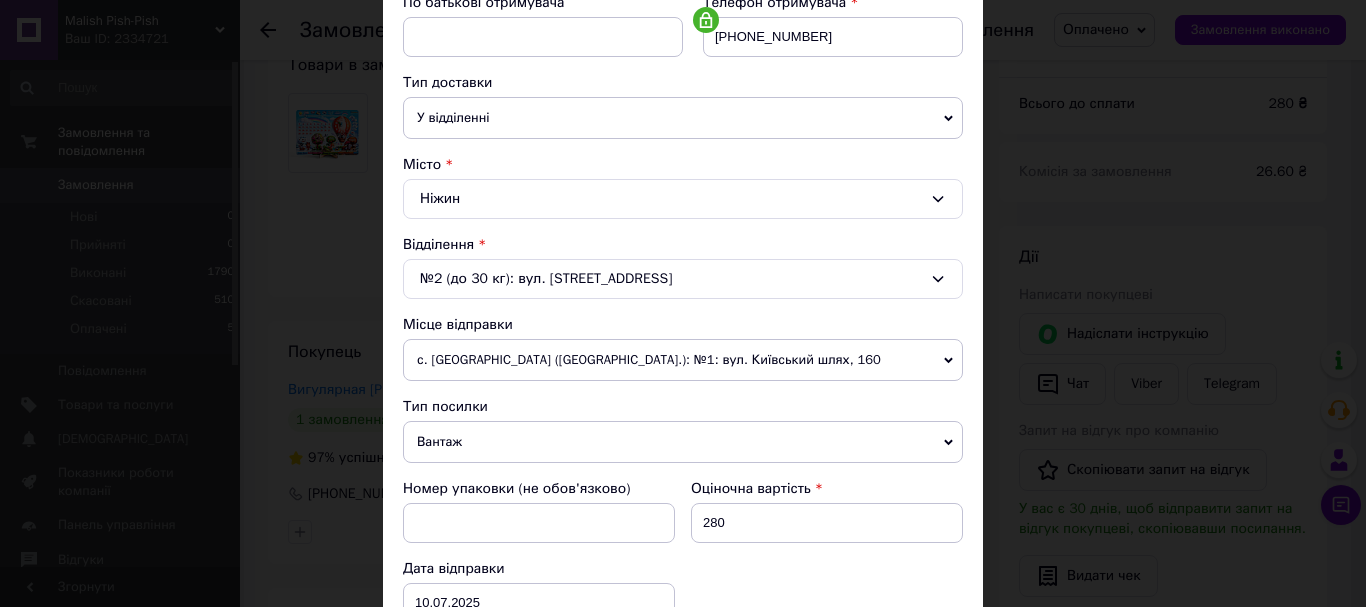scroll, scrollTop: 500, scrollLeft: 0, axis: vertical 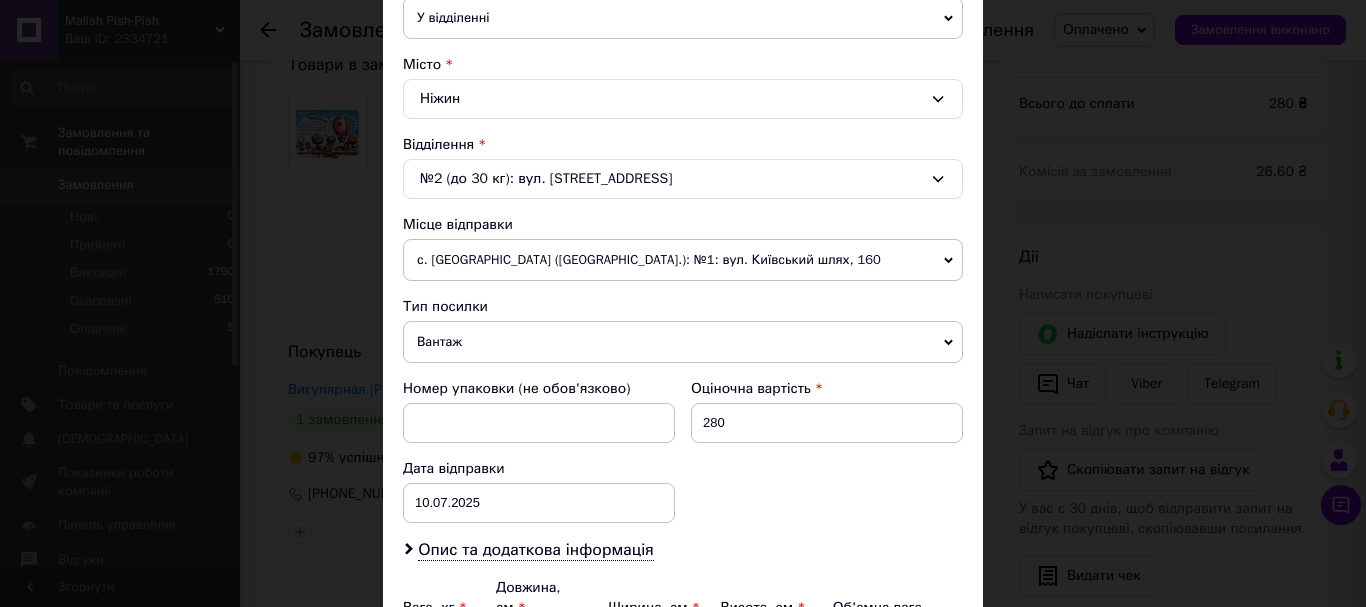 click on "с. [GEOGRAPHIC_DATA] ([GEOGRAPHIC_DATA].): №1: вул. Київський шлях, 160" at bounding box center [683, 260] 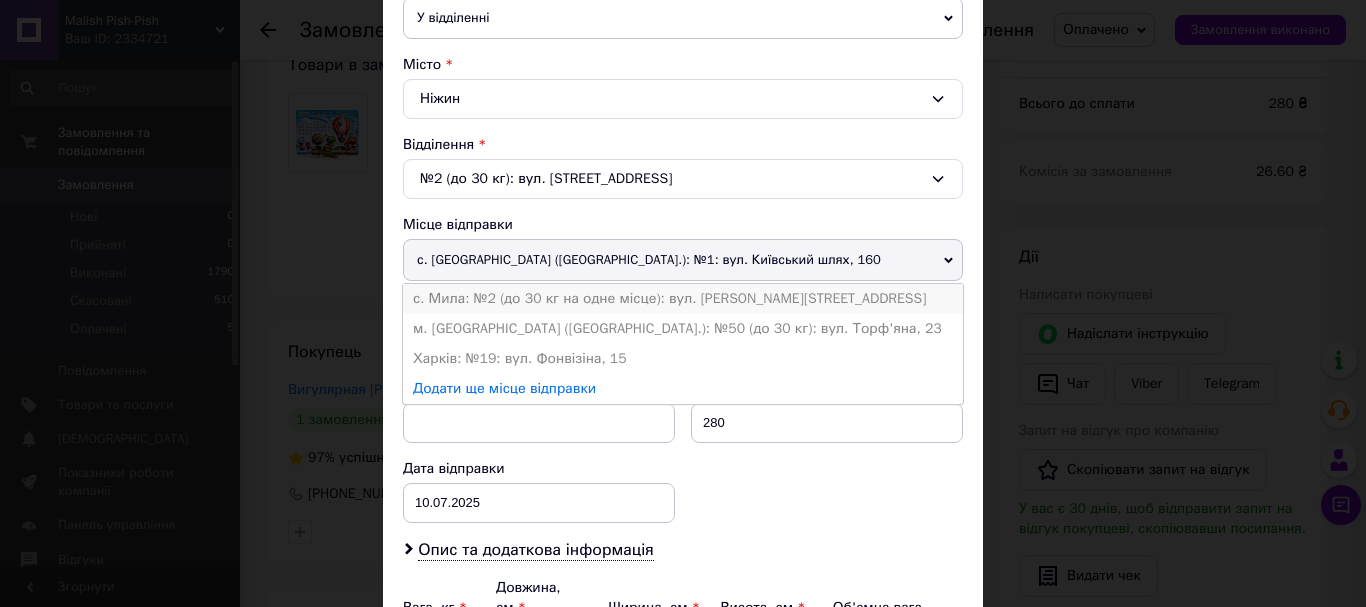 click on "с. Мила: №2 (до 30 кг на одне місце): вул. [PERSON_NAME][STREET_ADDRESS]" at bounding box center (683, 299) 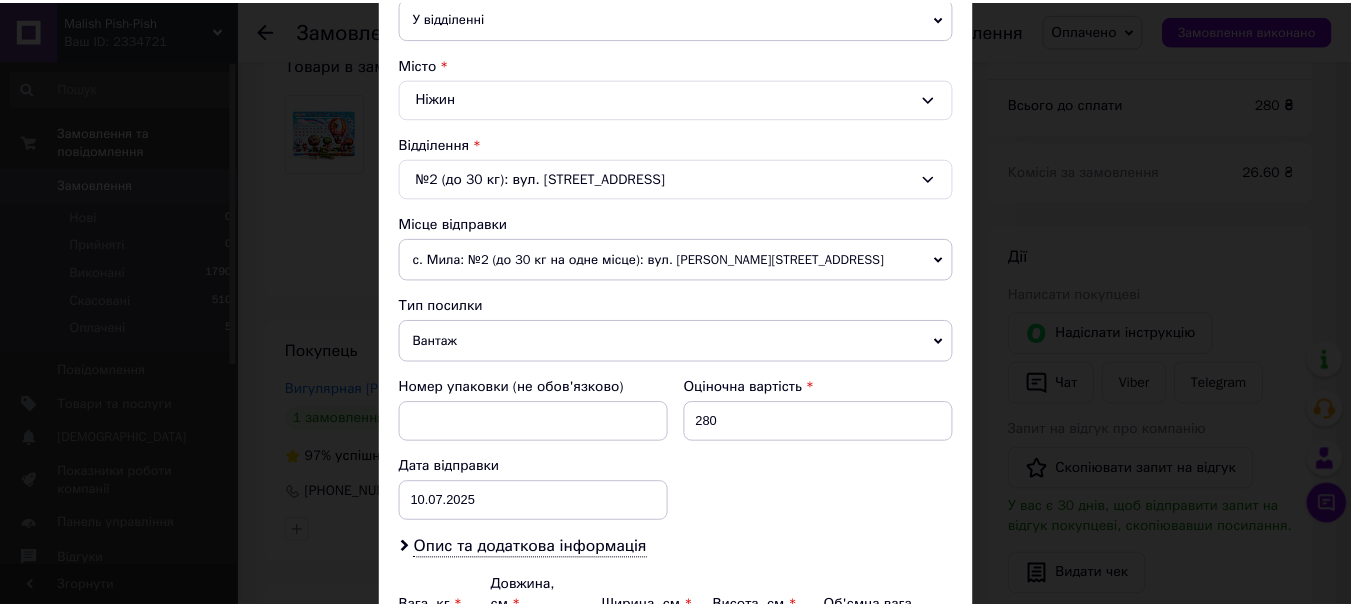 scroll, scrollTop: 700, scrollLeft: 0, axis: vertical 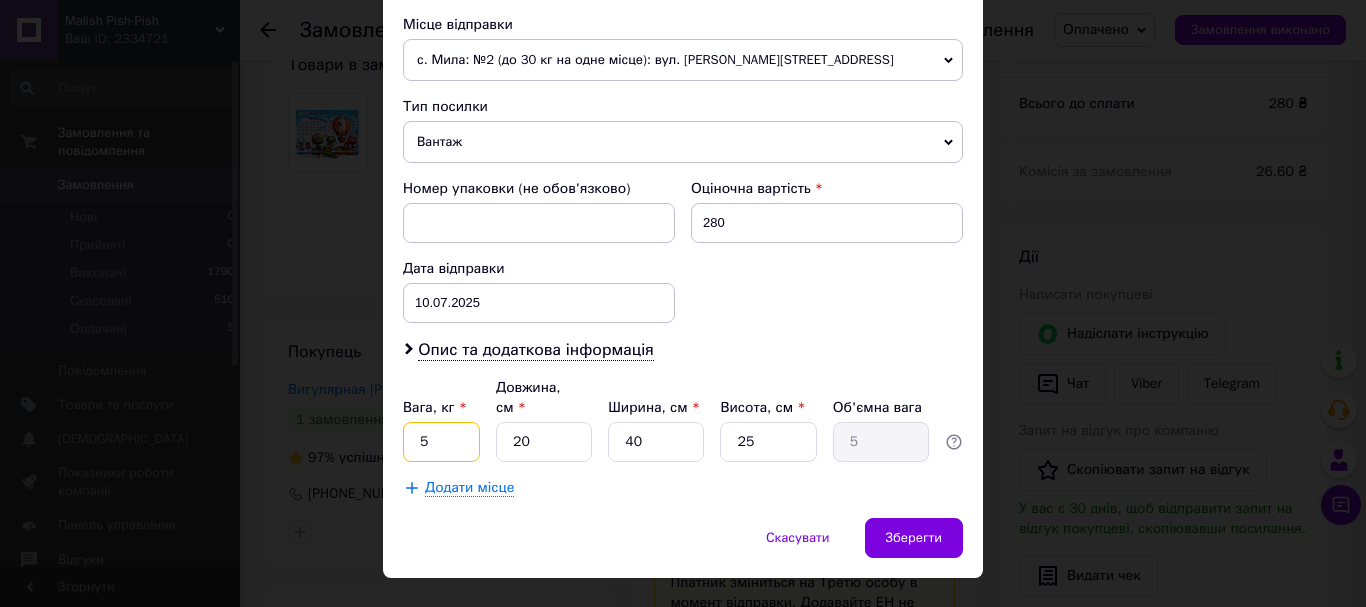 click on "5" at bounding box center [441, 442] 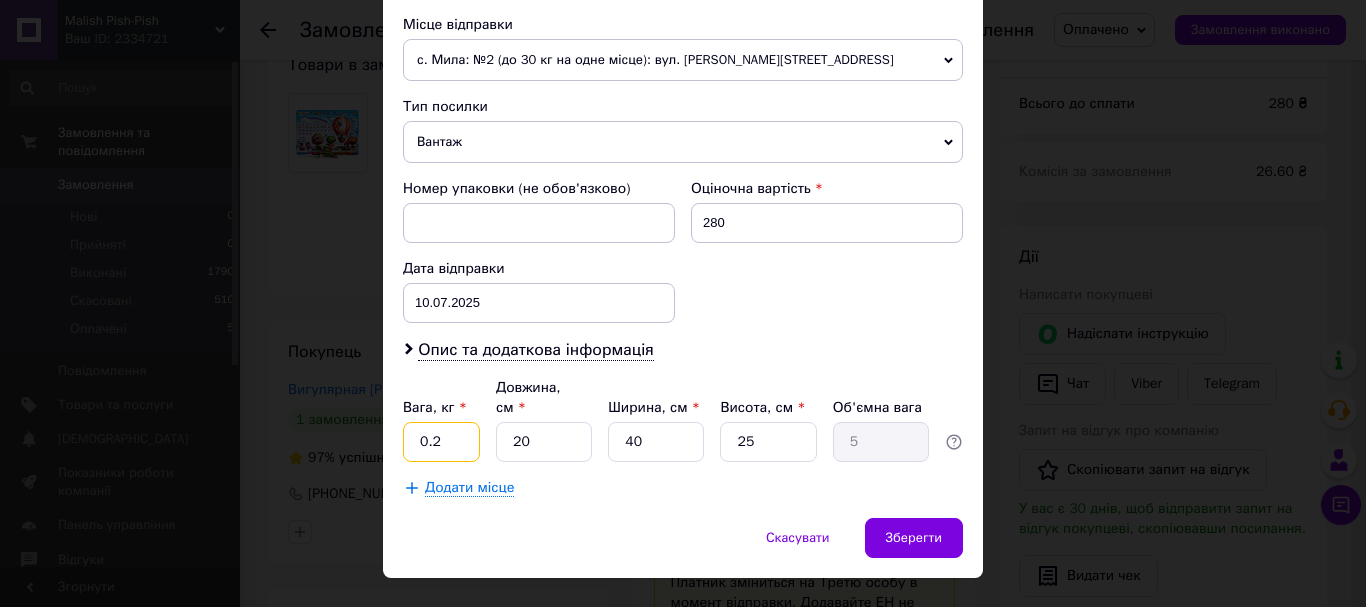 type on "0.2" 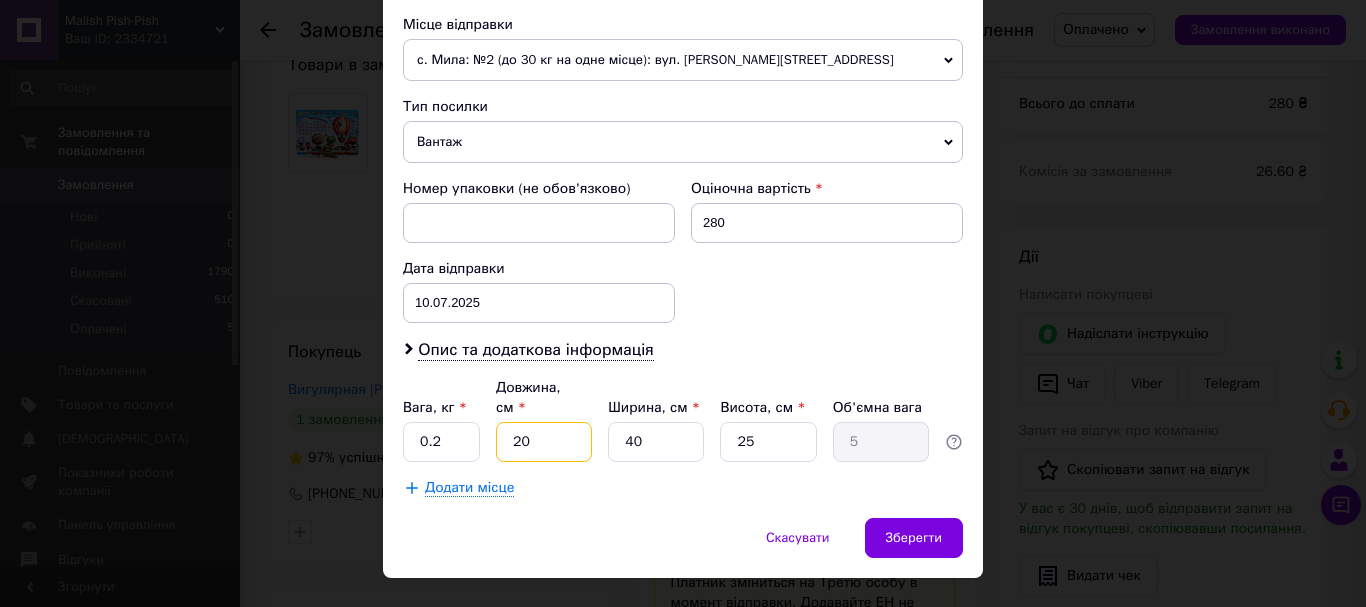 click on "20" at bounding box center [544, 442] 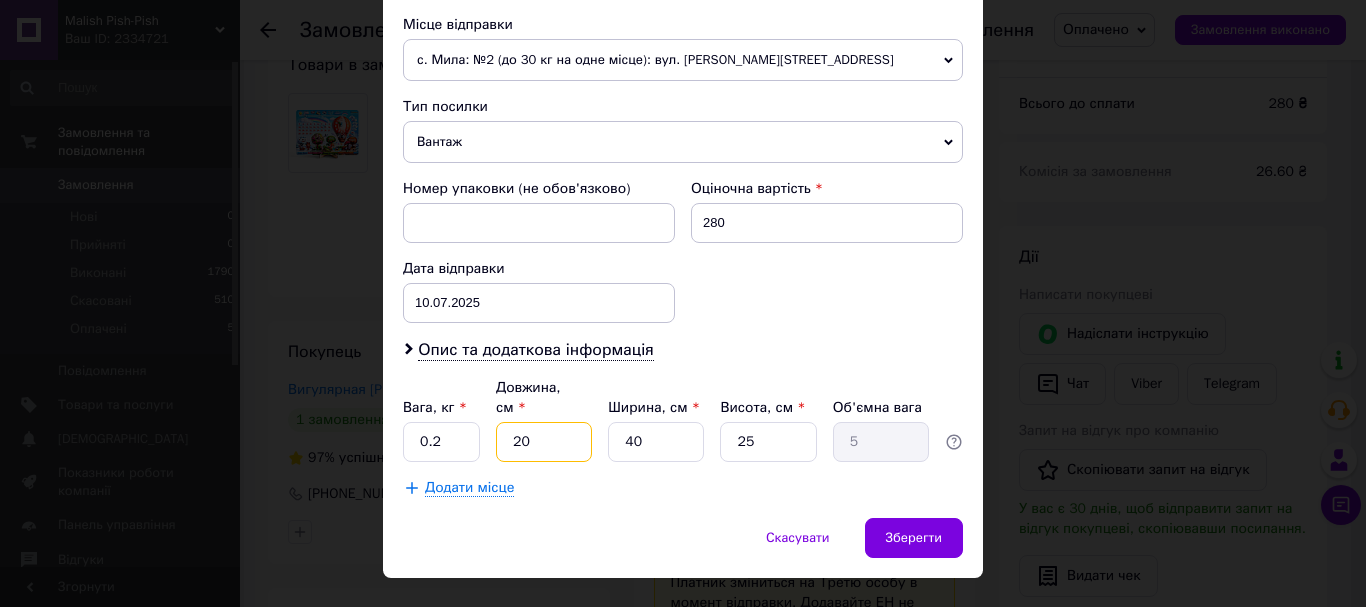 type on "2" 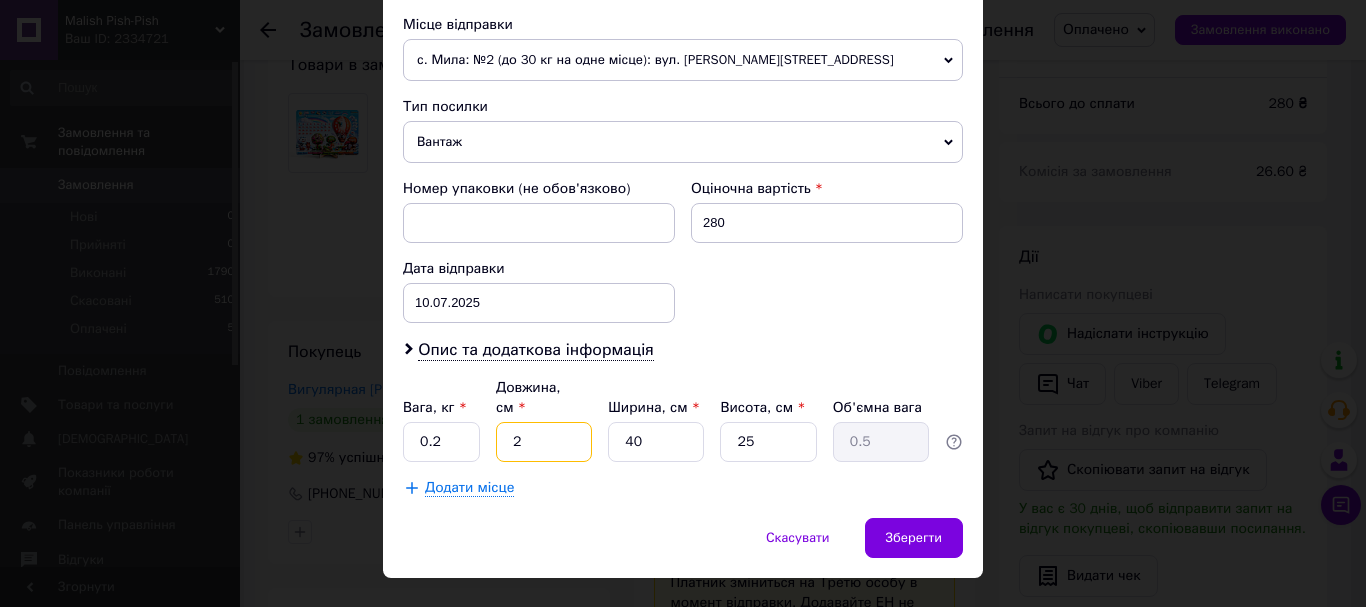 type 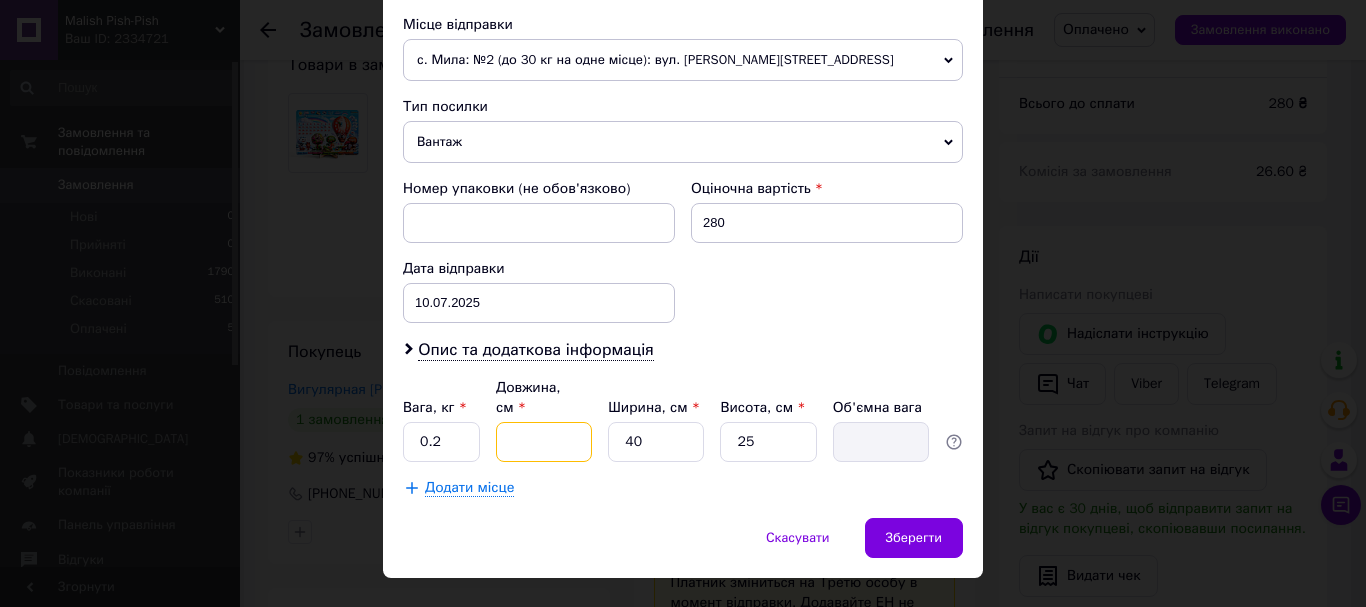 type on "3" 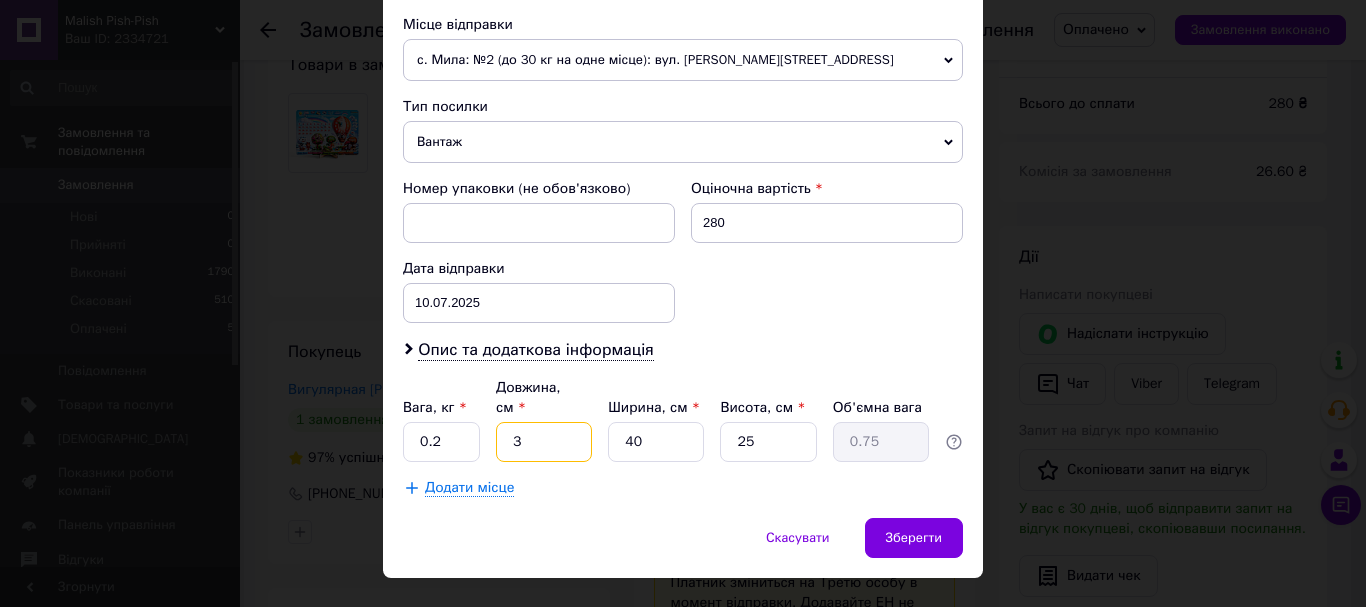 type on "34" 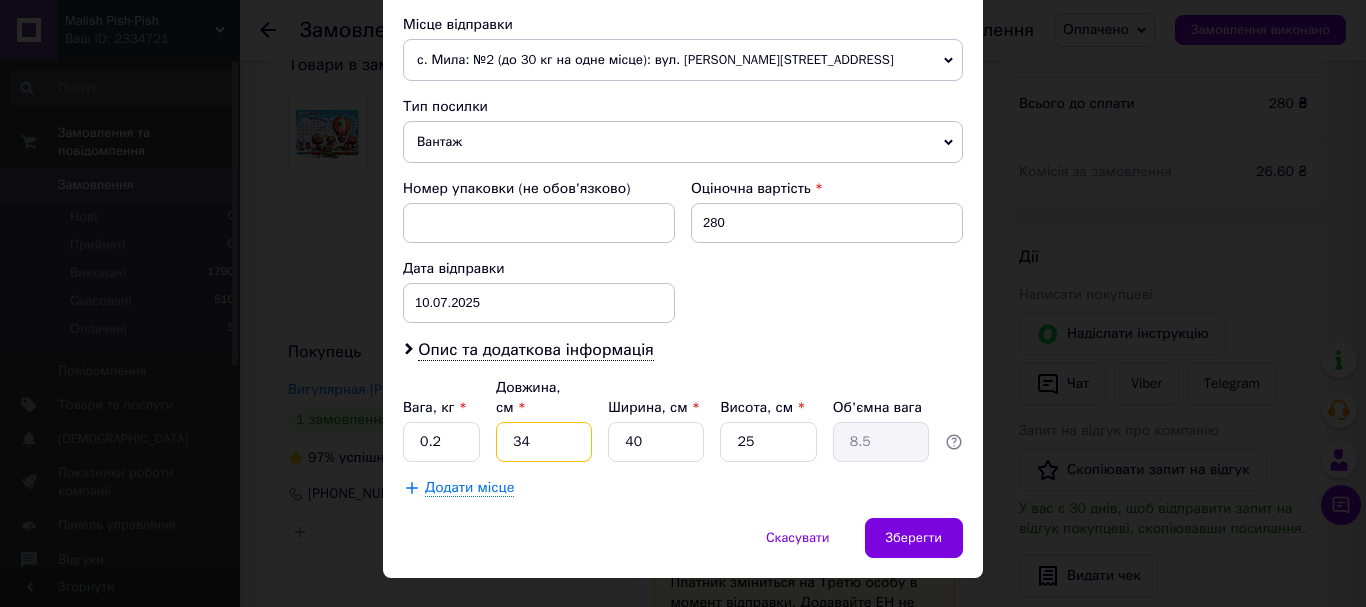 type on "34" 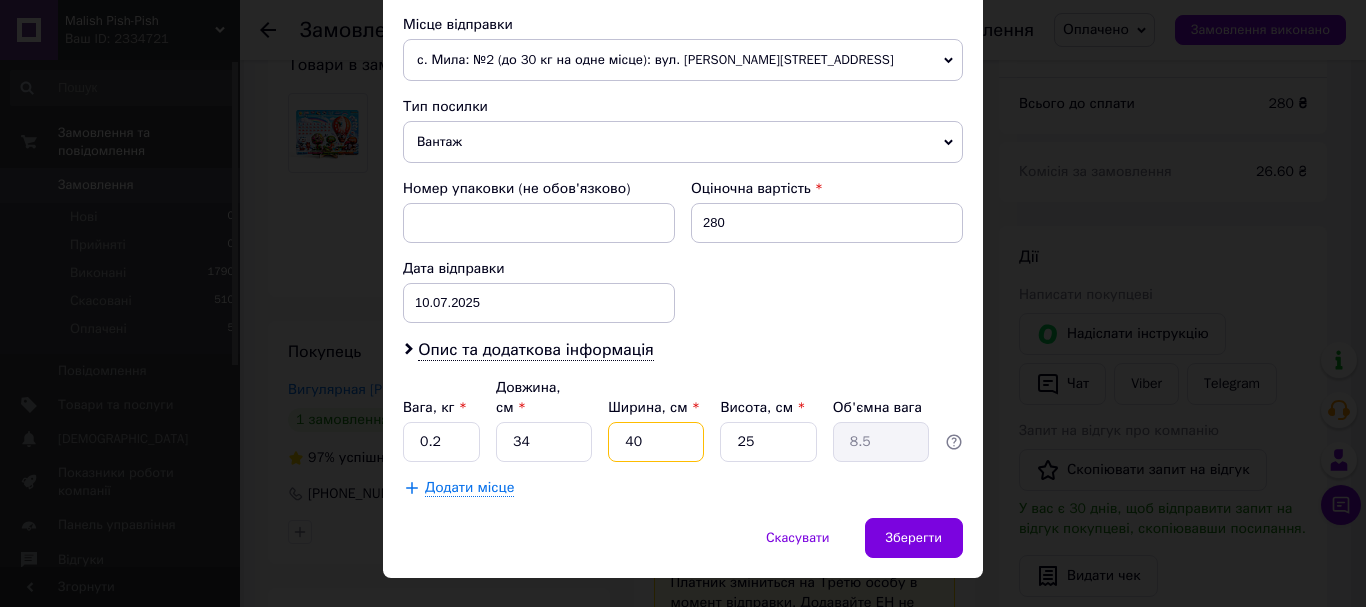 click on "40" at bounding box center [656, 442] 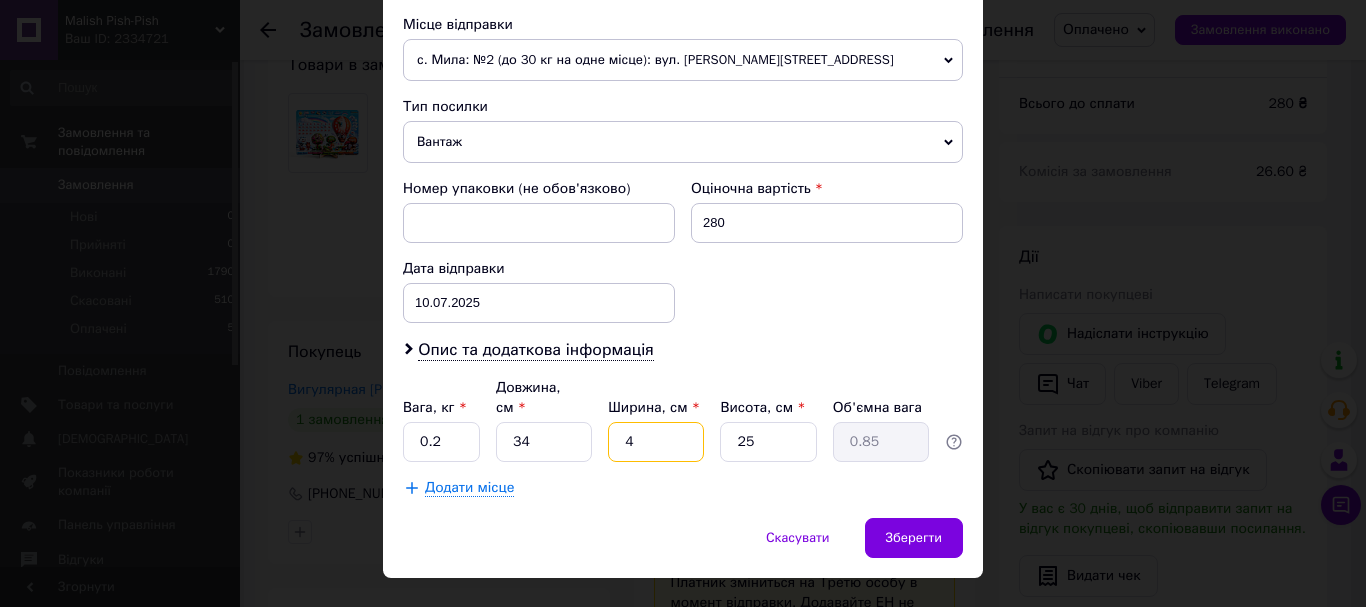 type 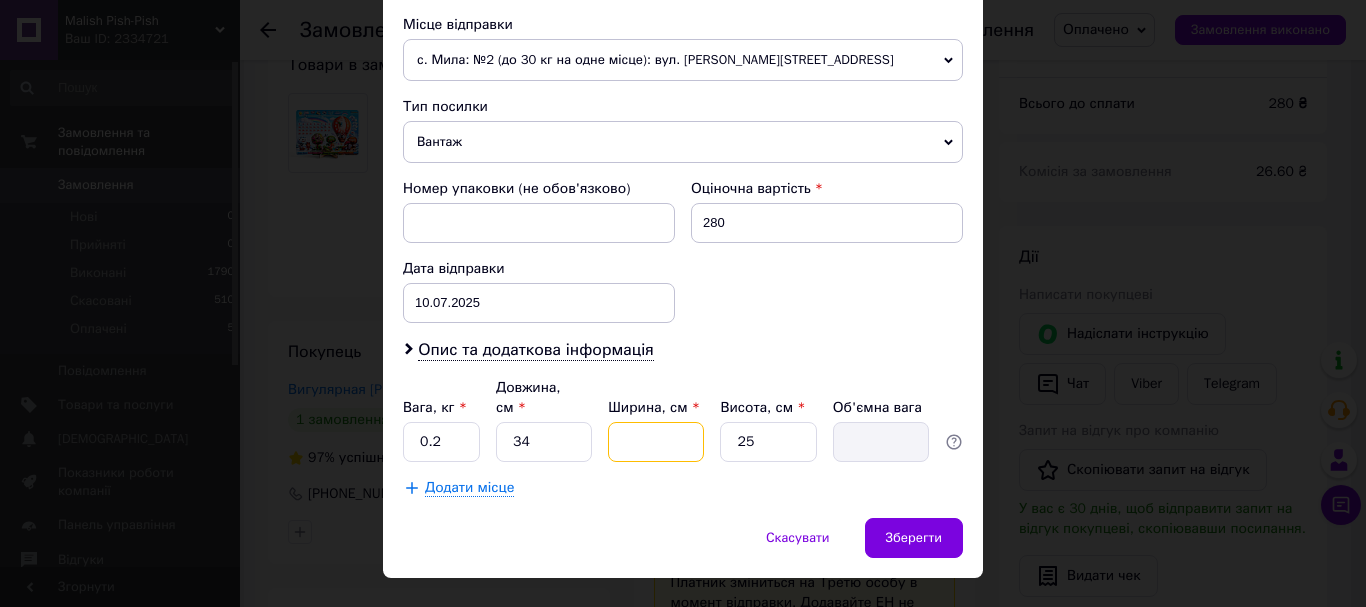 type on "2" 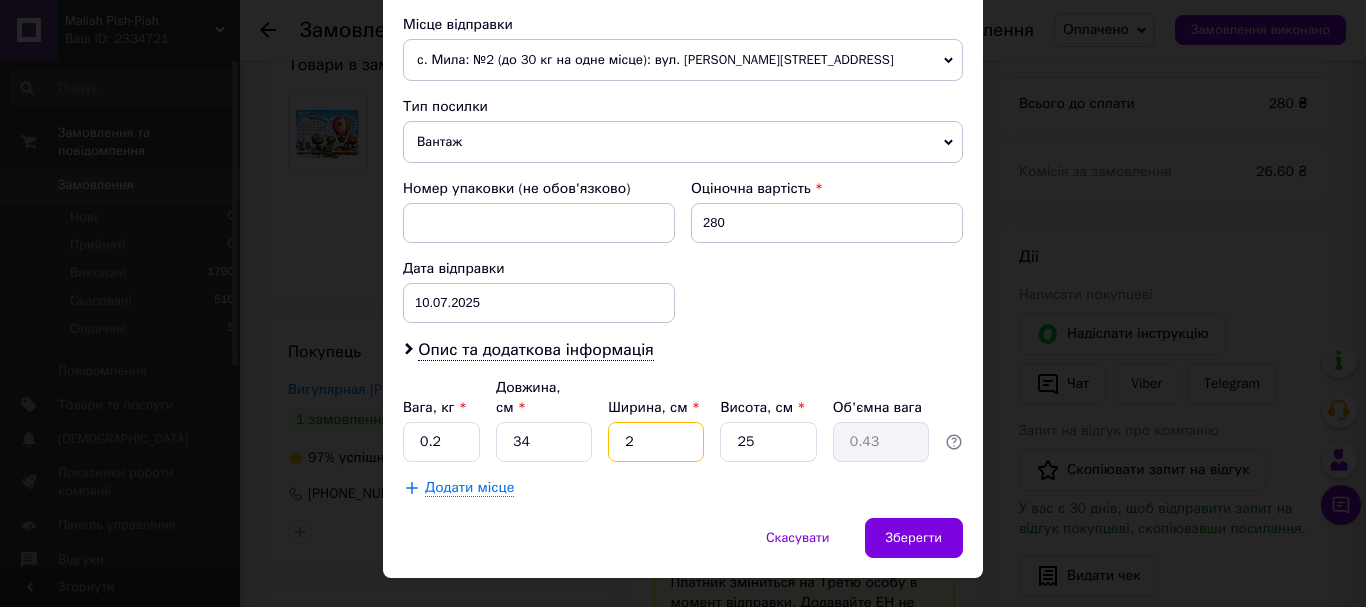 type on "22" 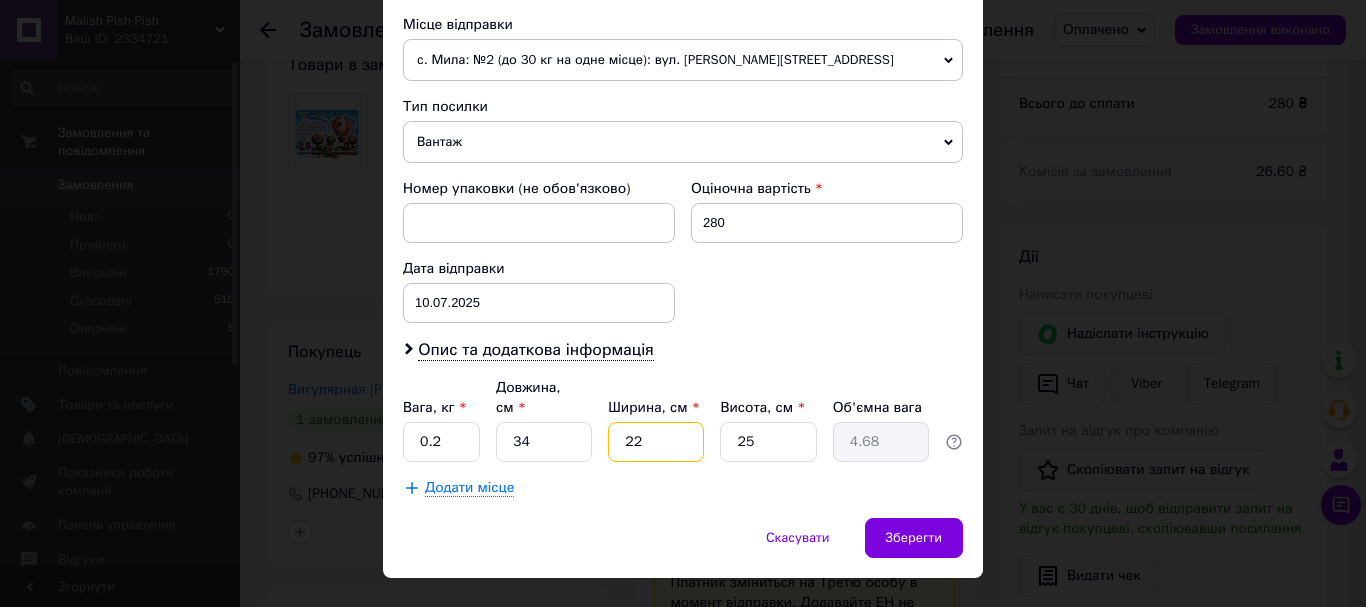 type on "22" 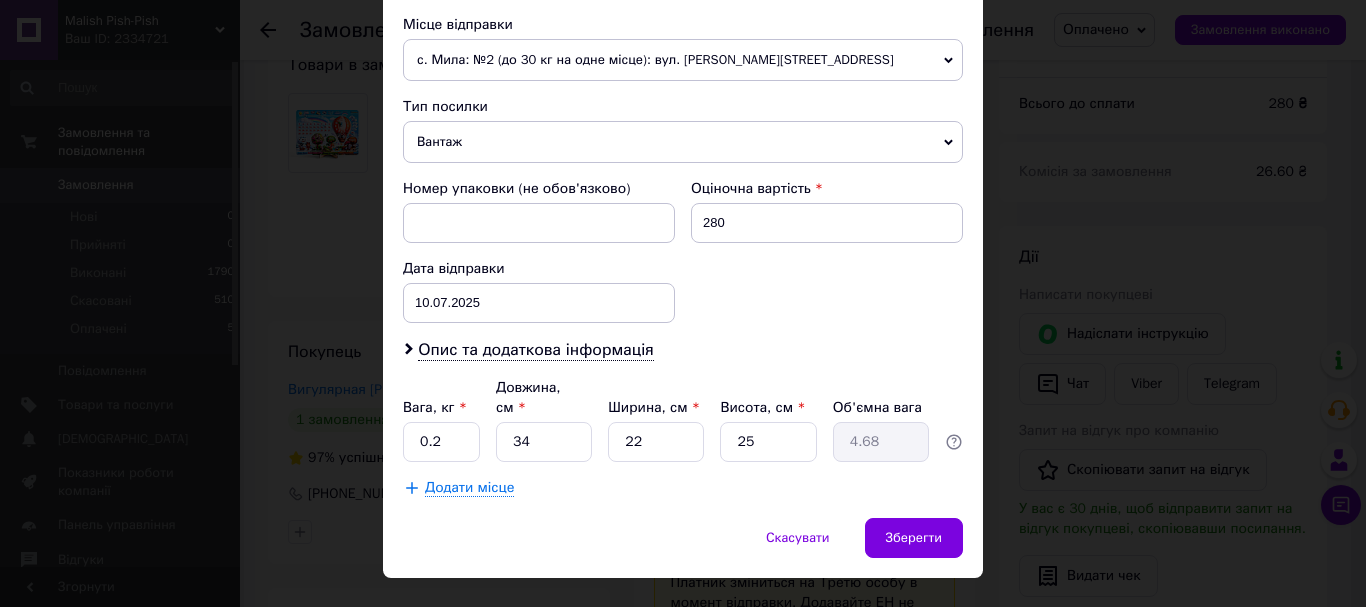 click on "Вага, кг   * 0.2 Довжина, см   * 34 Ширина, см   * 22 Висота, см   * 25 Об'ємна вага 4.68" at bounding box center [683, 420] 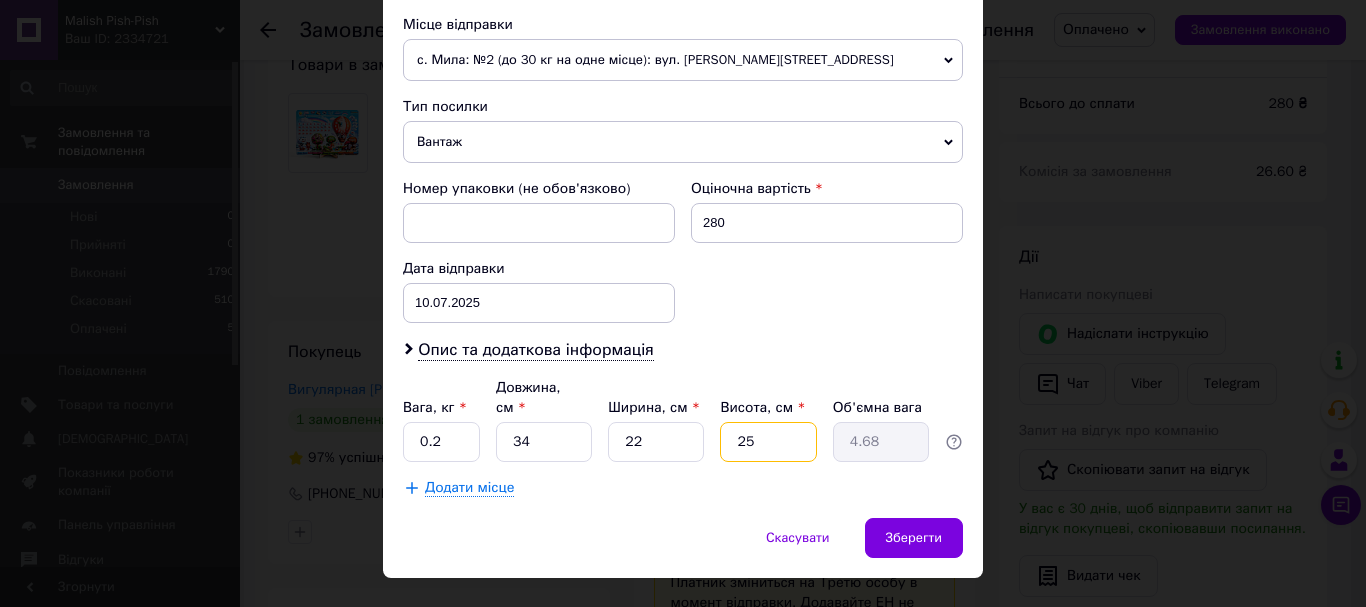 click on "25" at bounding box center (768, 442) 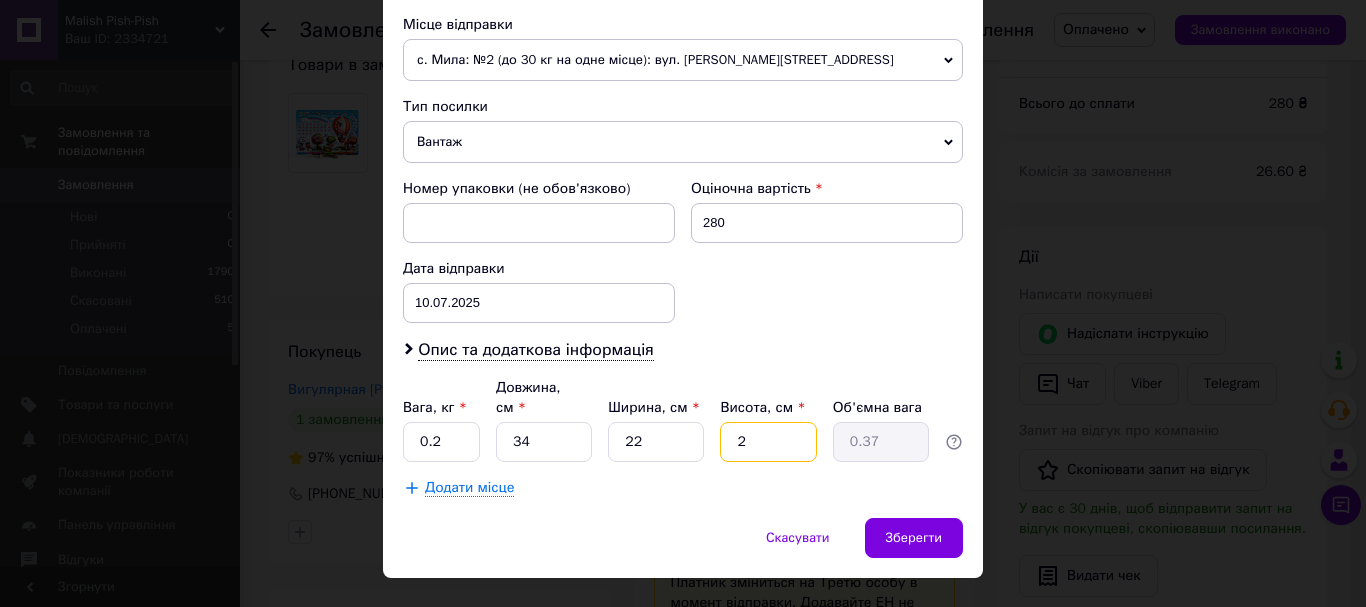 type on "2" 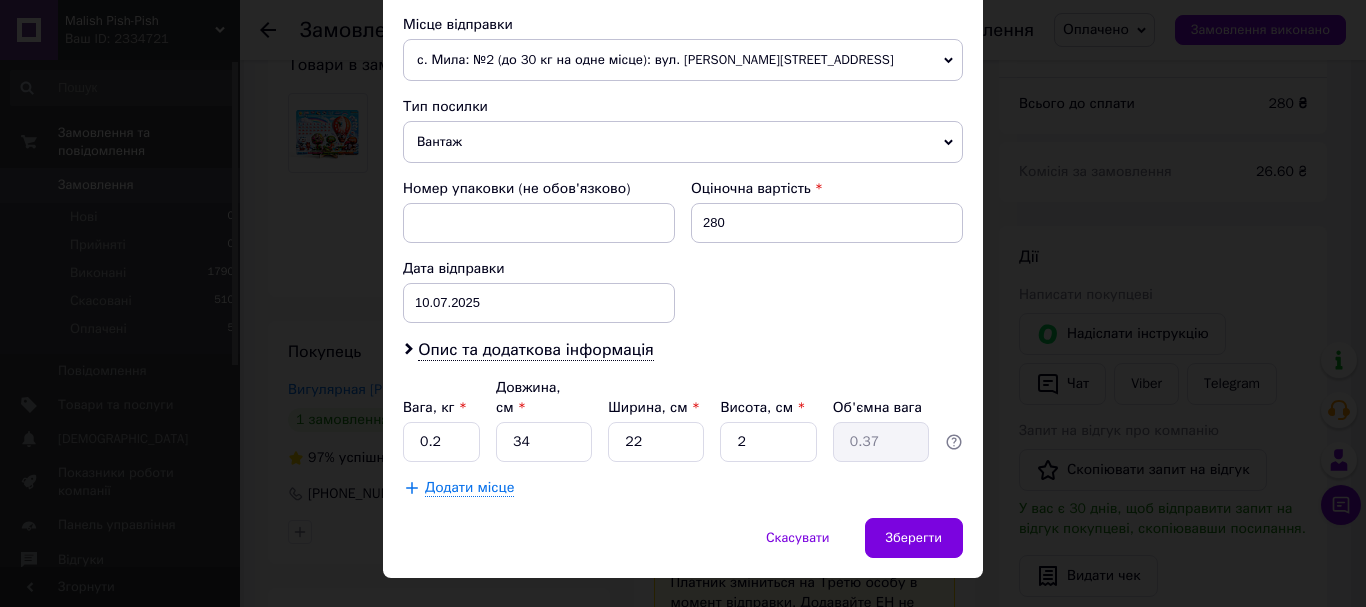 click on "Опис та додаткова інформація" at bounding box center [683, 350] 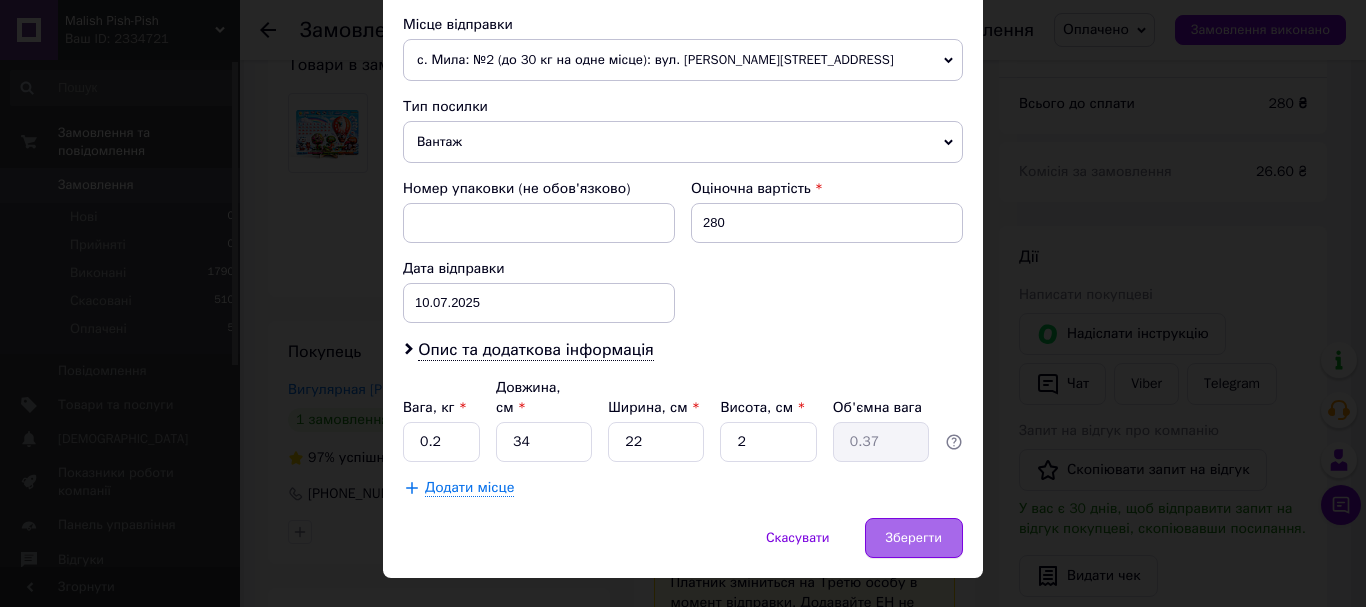 click on "Зберегти" at bounding box center (914, 538) 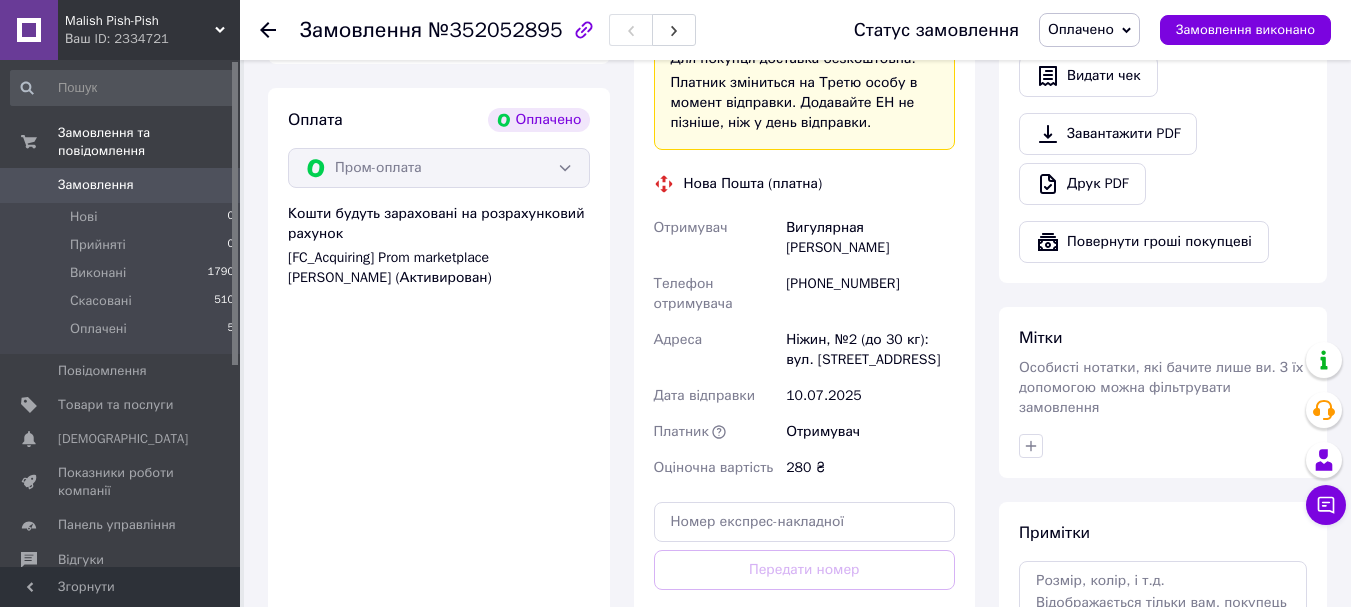 scroll, scrollTop: 1000, scrollLeft: 0, axis: vertical 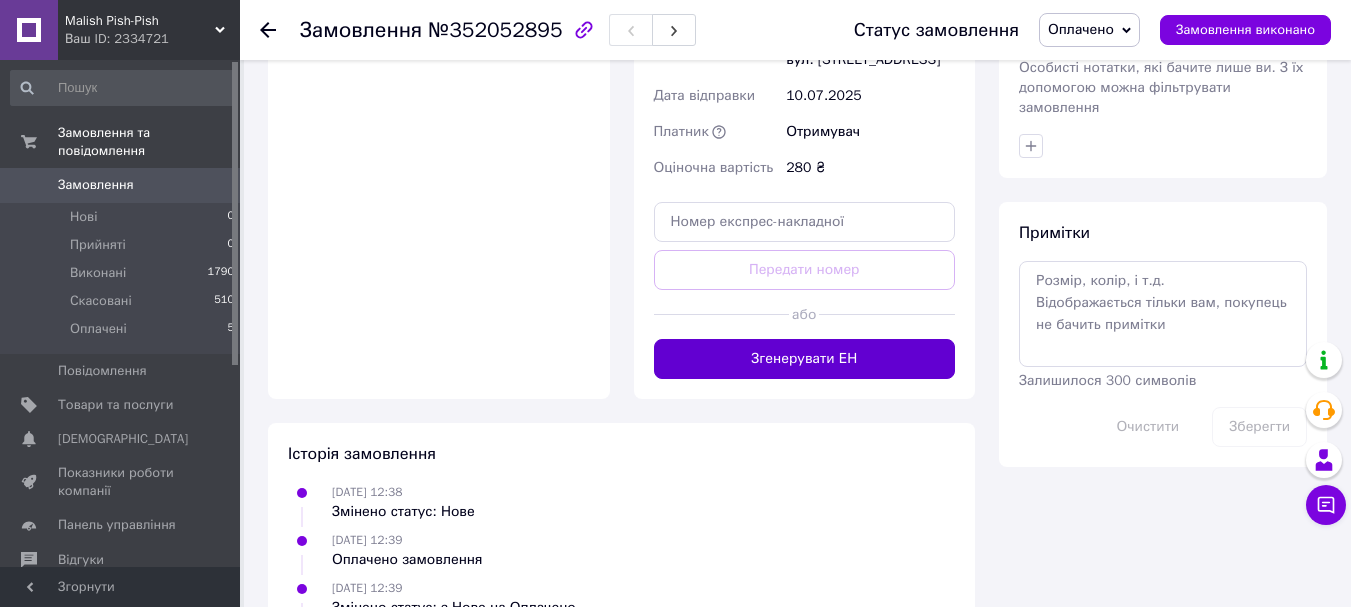 click on "Згенерувати ЕН" at bounding box center [805, 359] 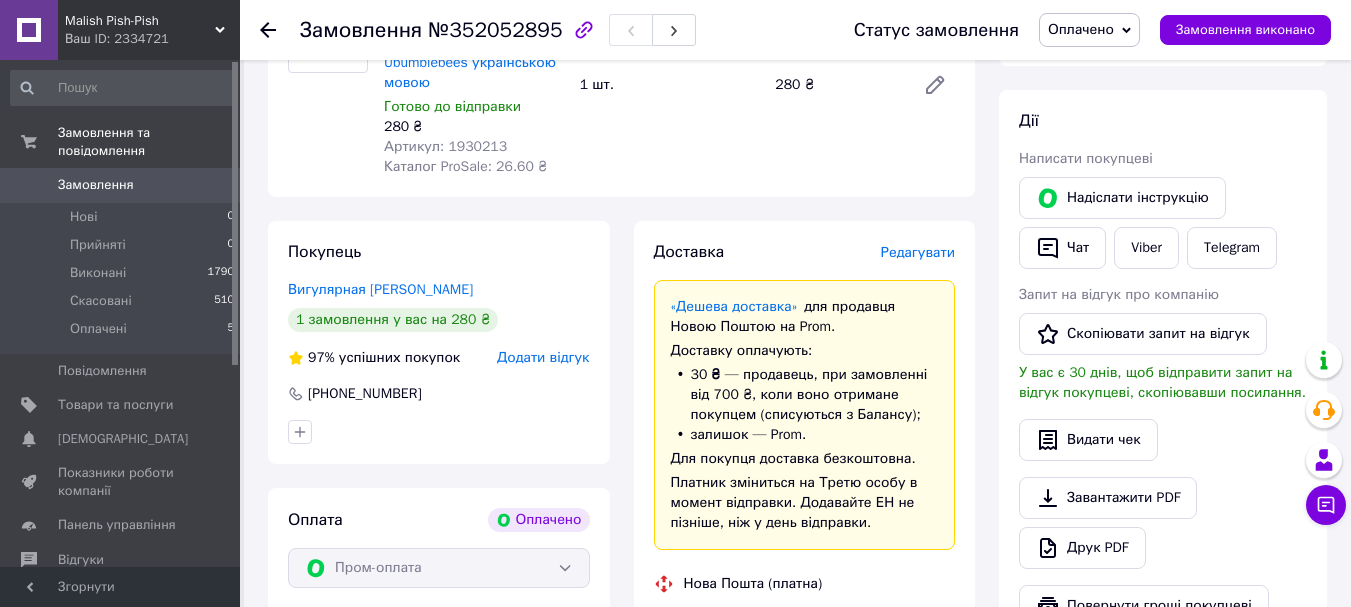 scroll, scrollTop: 0, scrollLeft: 0, axis: both 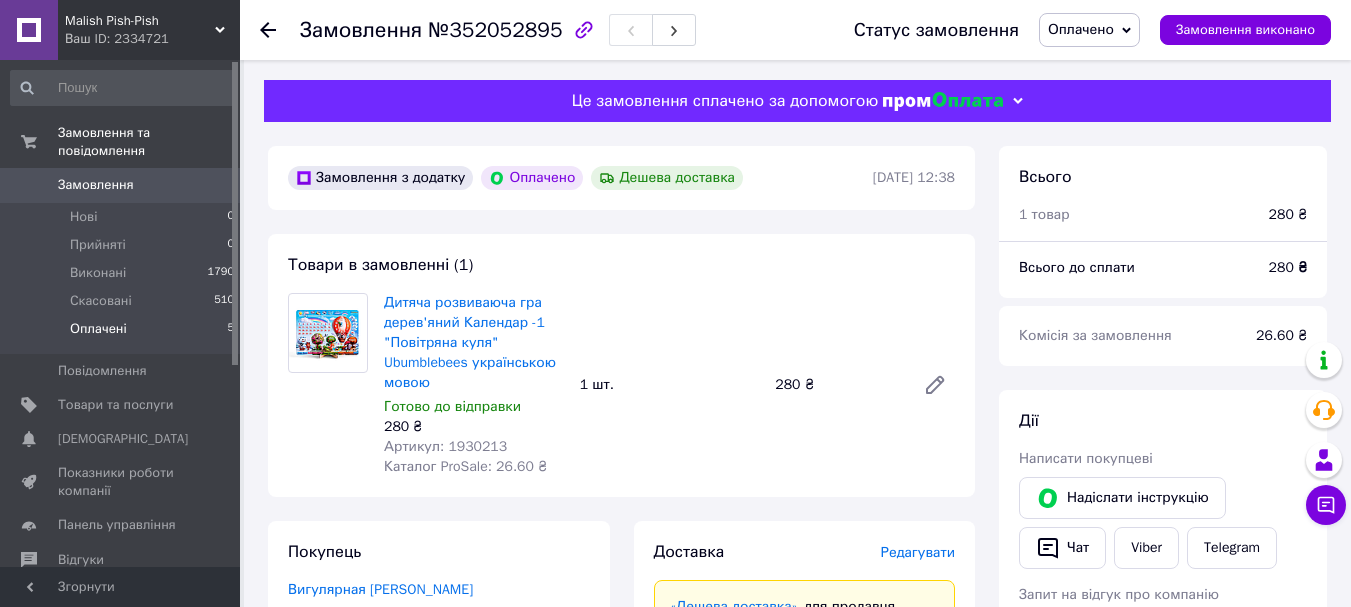 click on "Оплачені" at bounding box center [98, 329] 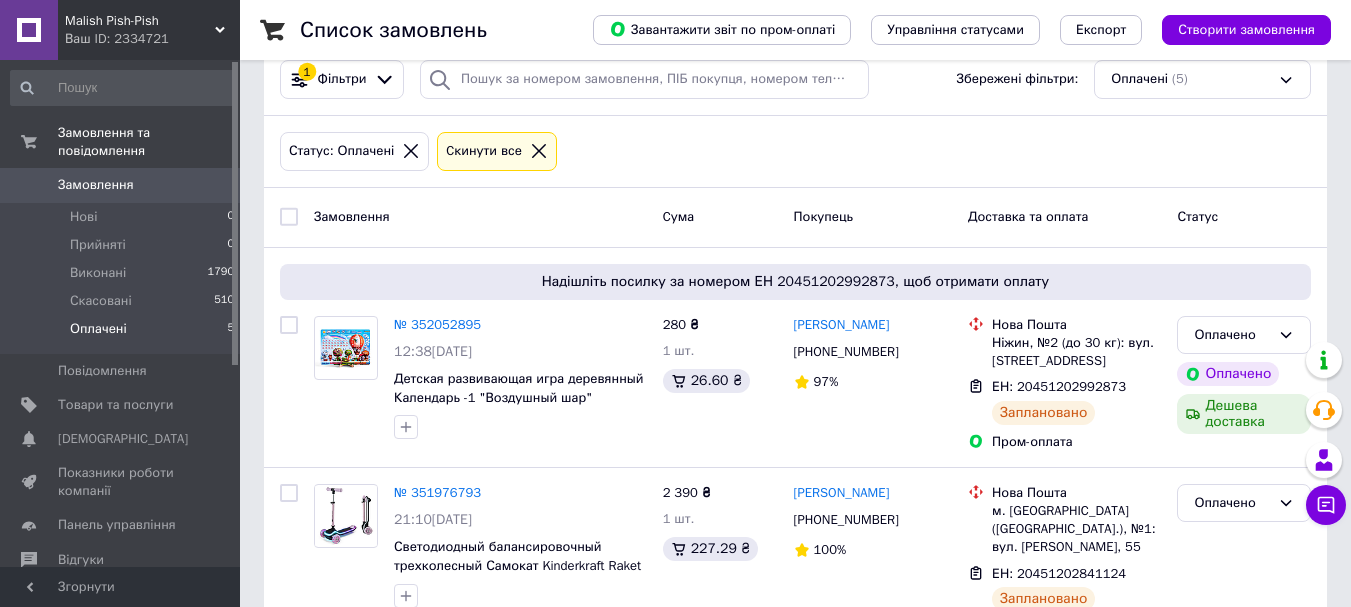 scroll, scrollTop: 300, scrollLeft: 0, axis: vertical 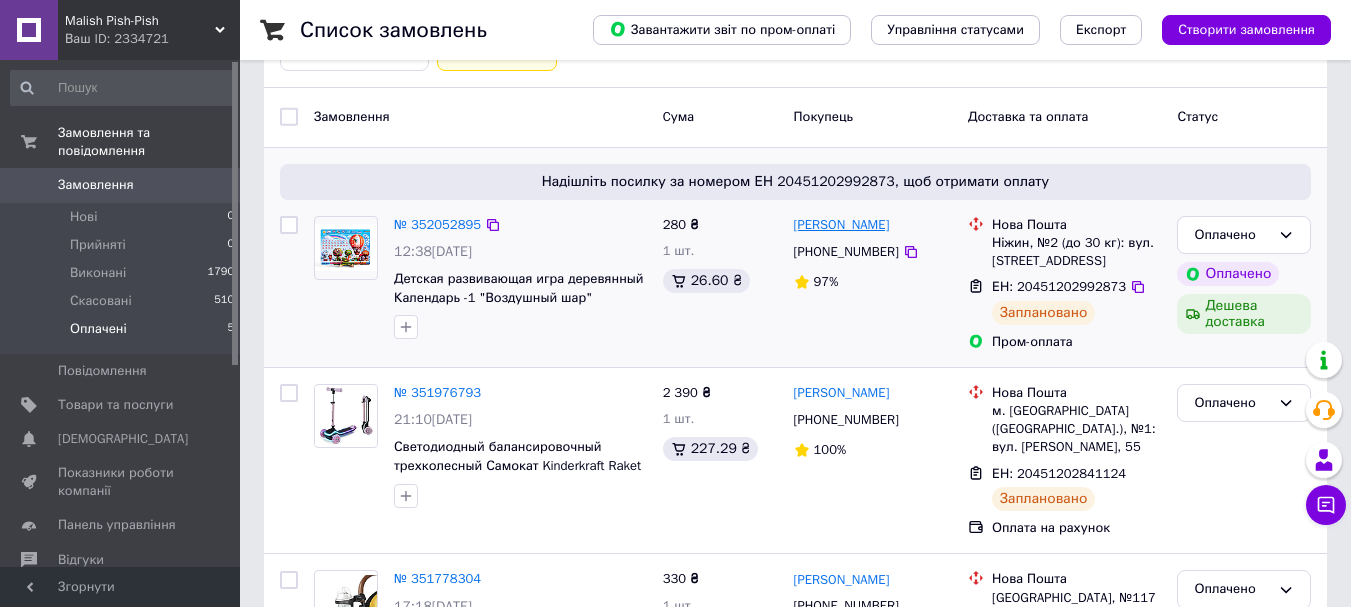 drag, startPoint x: 927, startPoint y: 224, endPoint x: 793, endPoint y: 223, distance: 134.00374 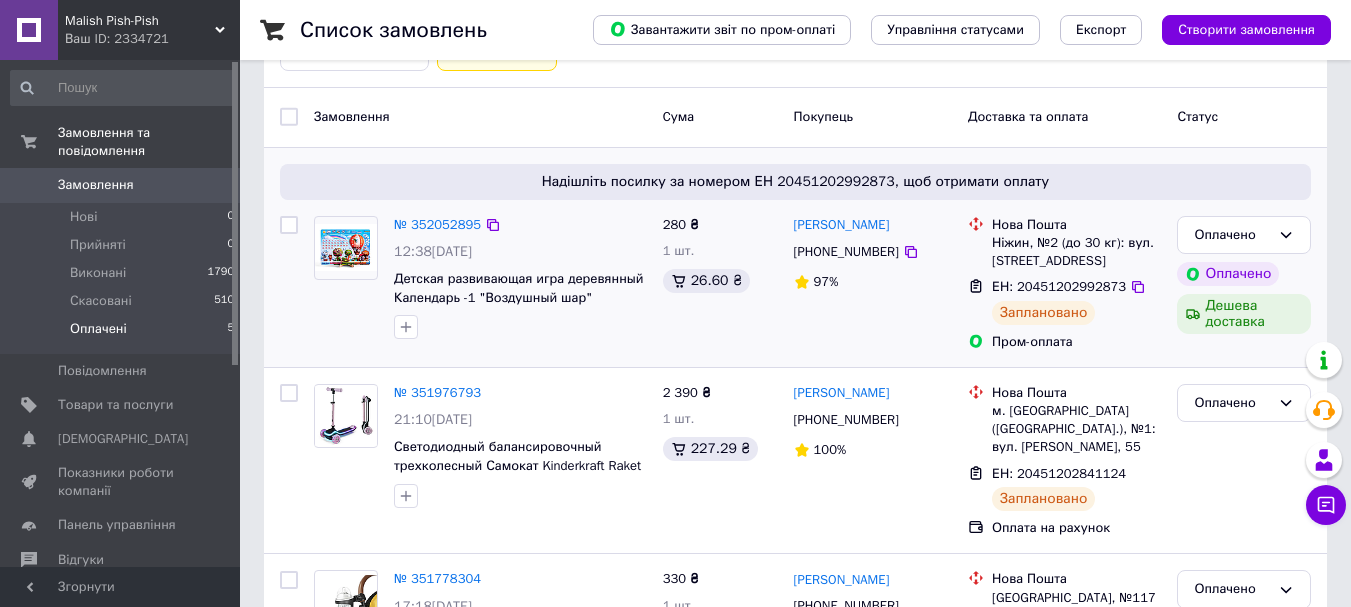 copy on "[PERSON_NAME]" 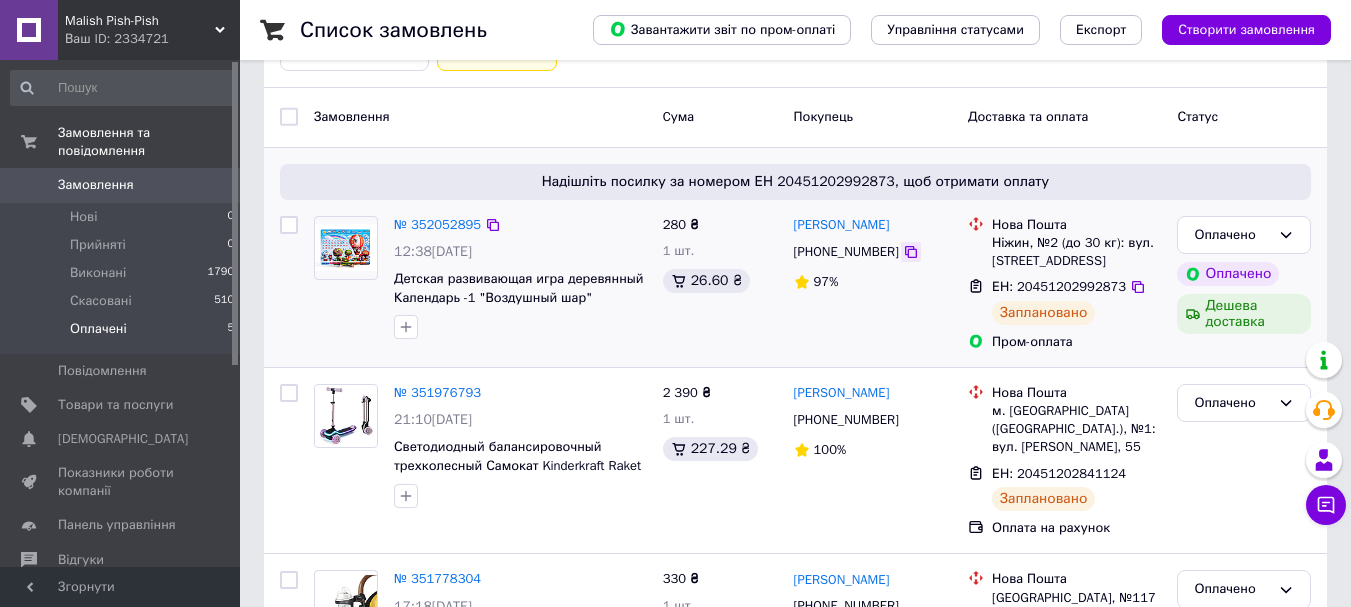 click 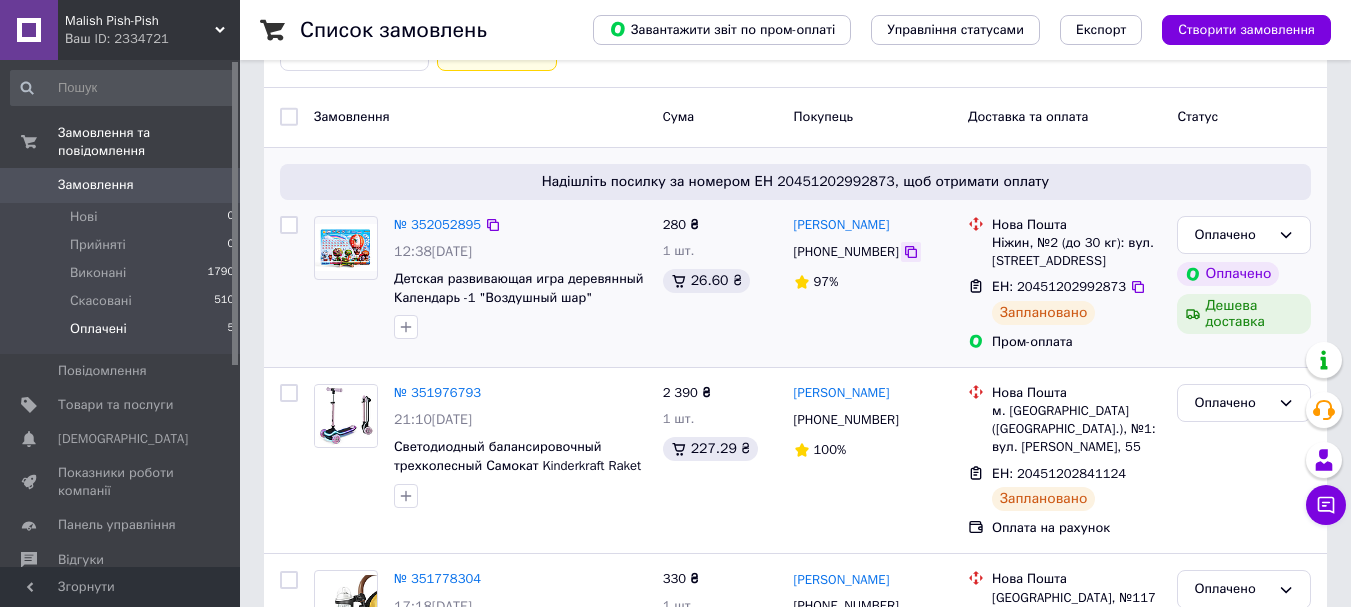 click 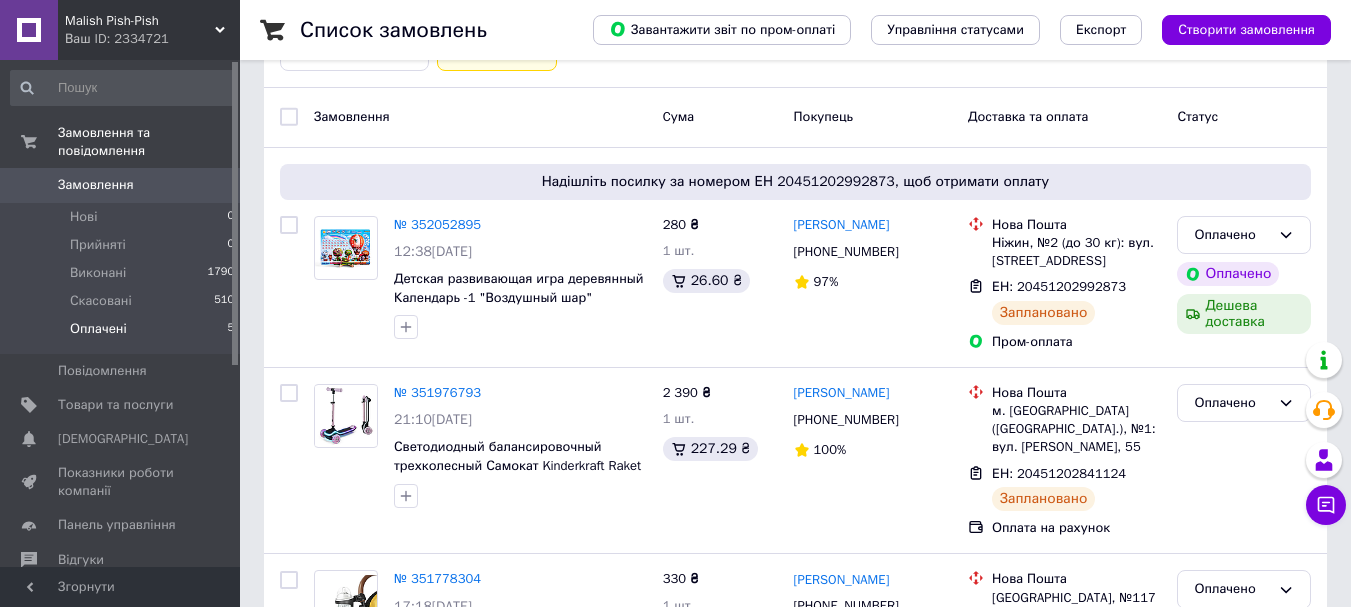 click on "Оплачені" at bounding box center [98, 329] 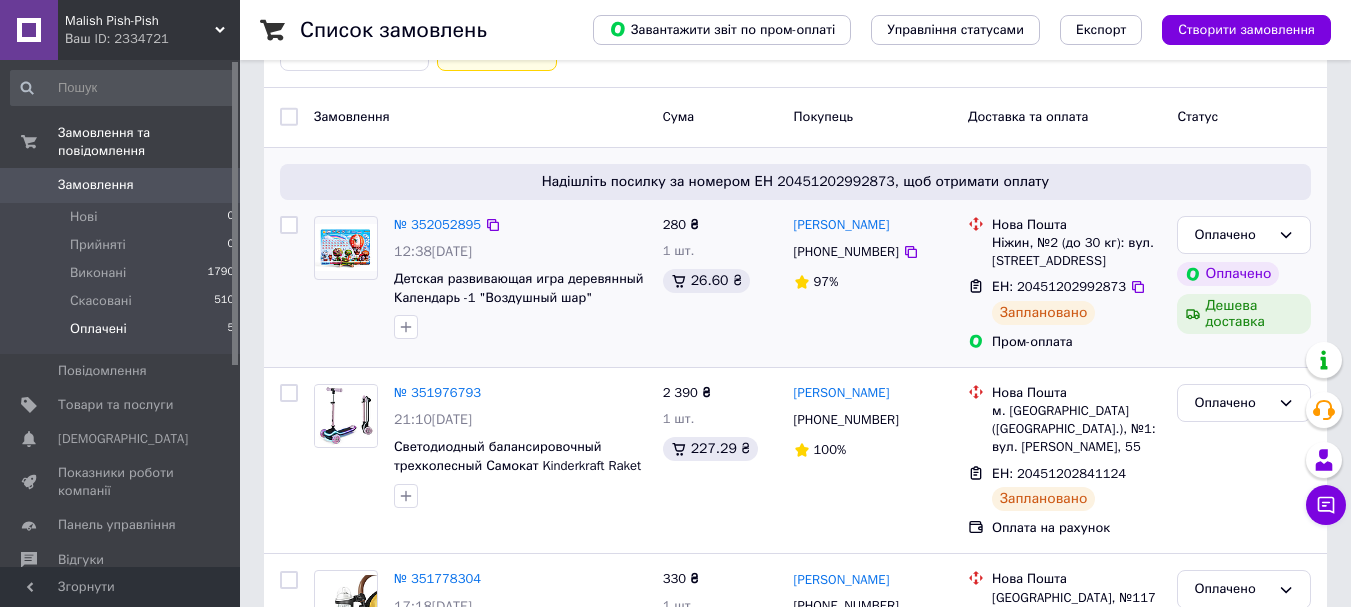 scroll, scrollTop: 0, scrollLeft: 0, axis: both 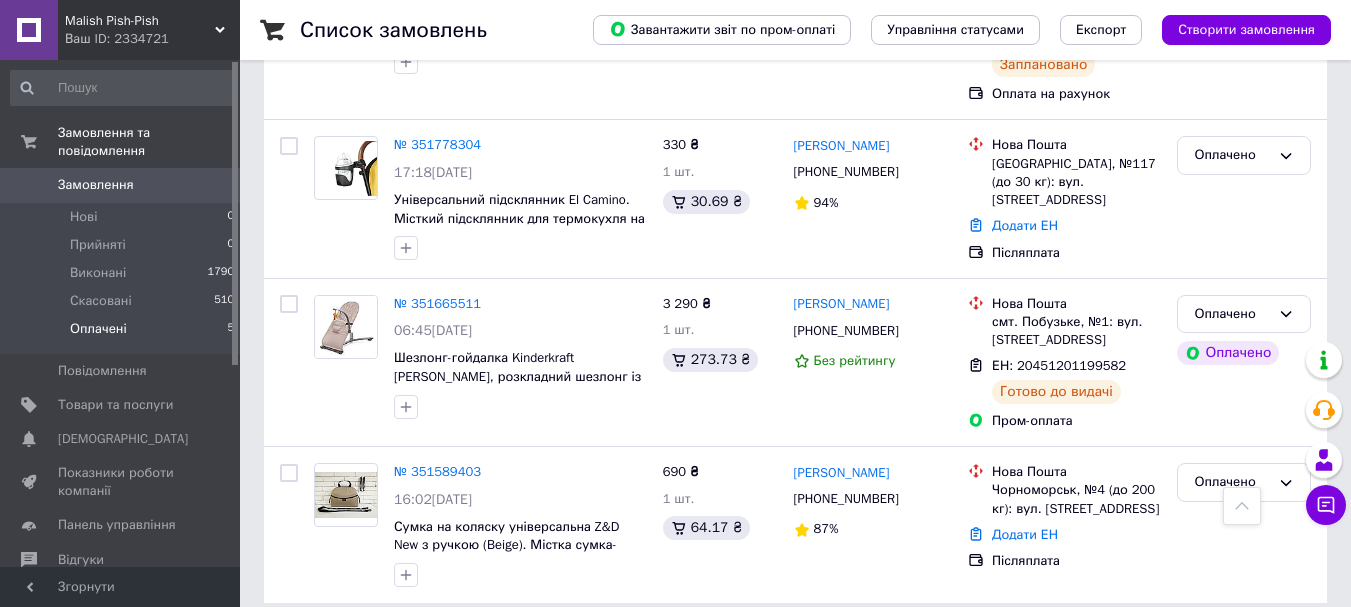click on "Оплачені 5" at bounding box center (123, 334) 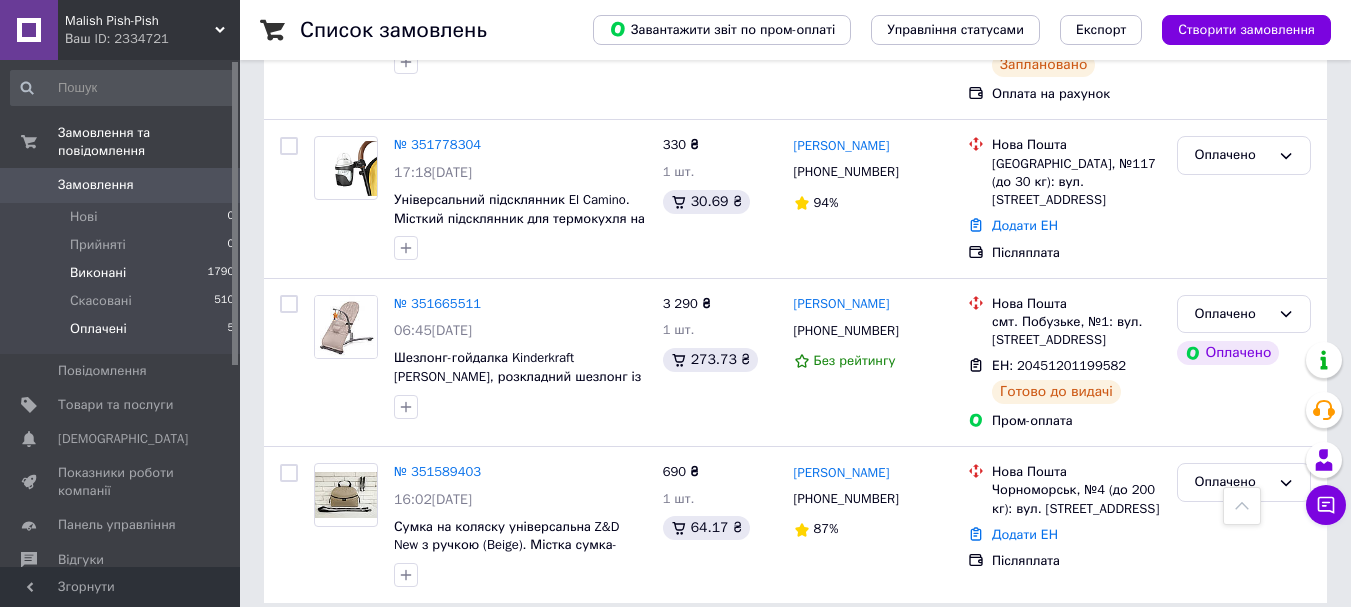 click on "Виконані" at bounding box center (98, 273) 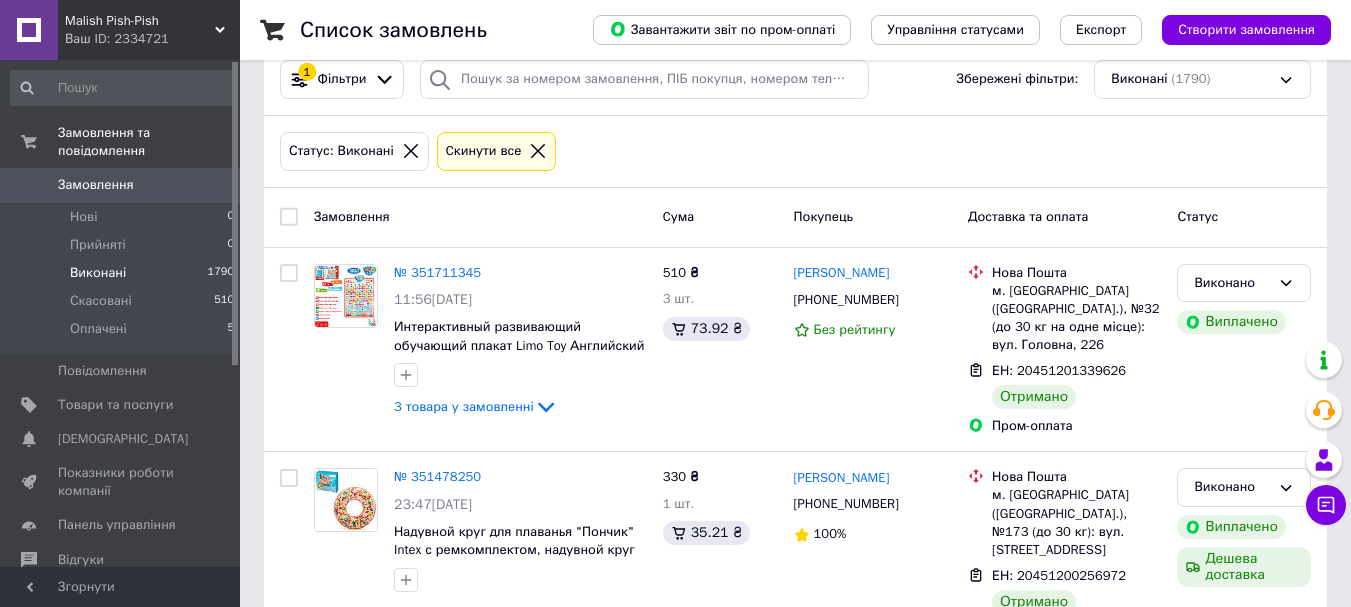 scroll, scrollTop: 400, scrollLeft: 0, axis: vertical 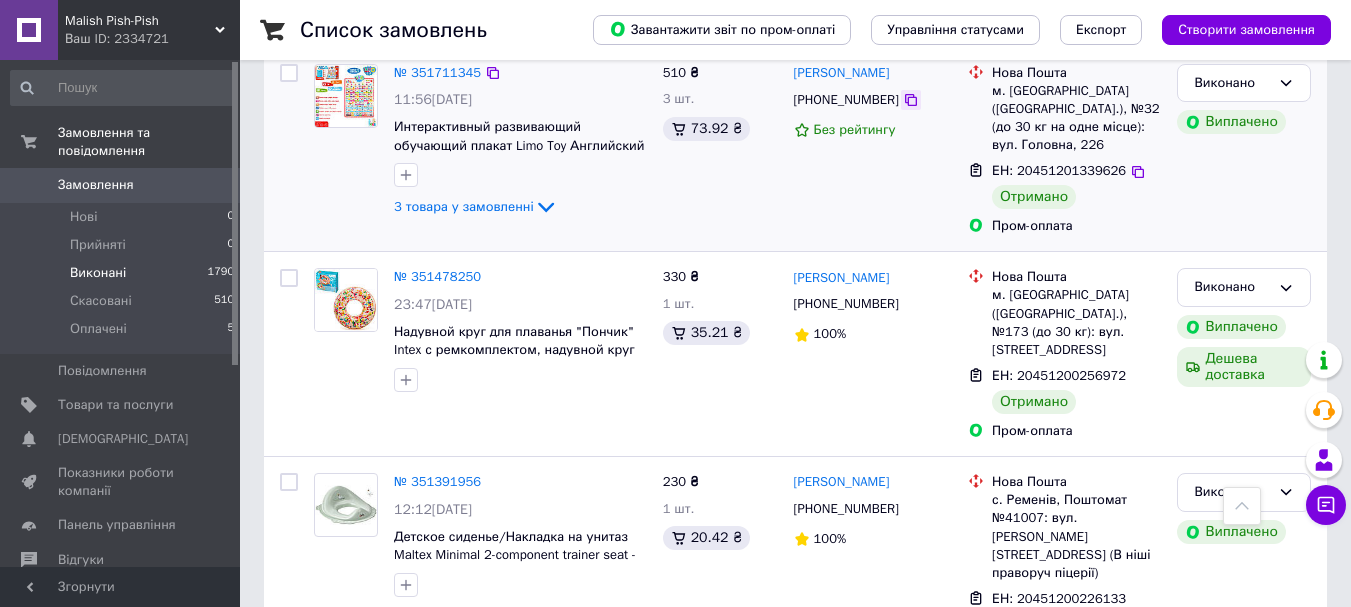 click 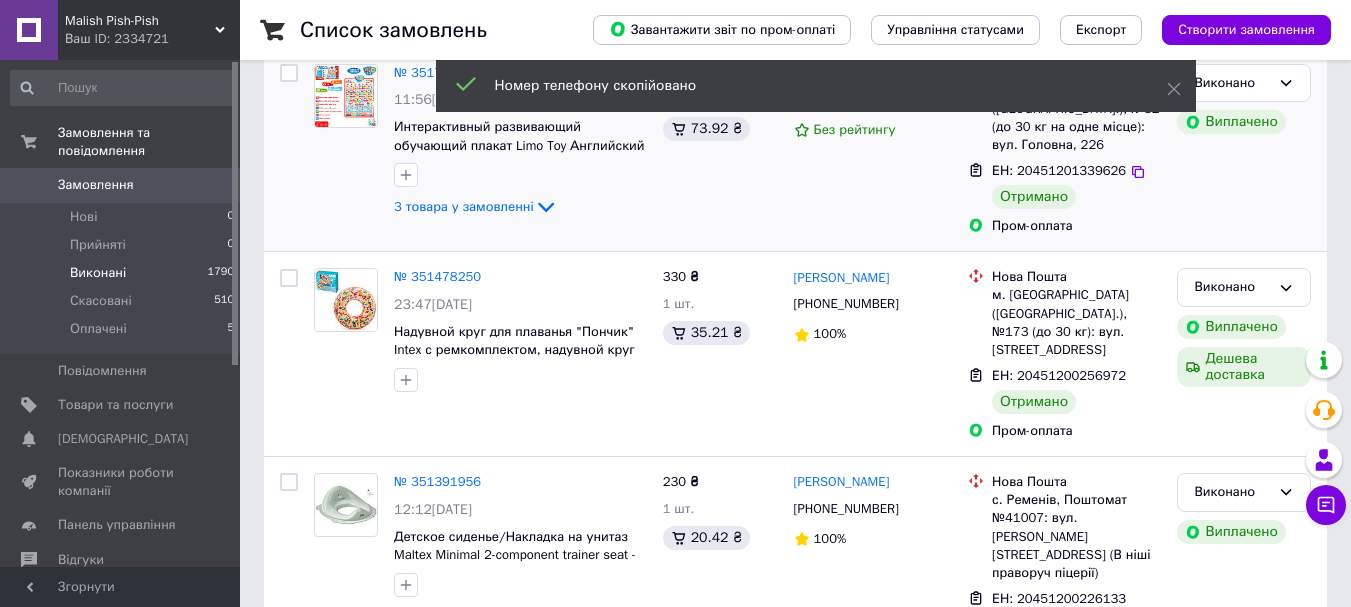 scroll, scrollTop: 200, scrollLeft: 0, axis: vertical 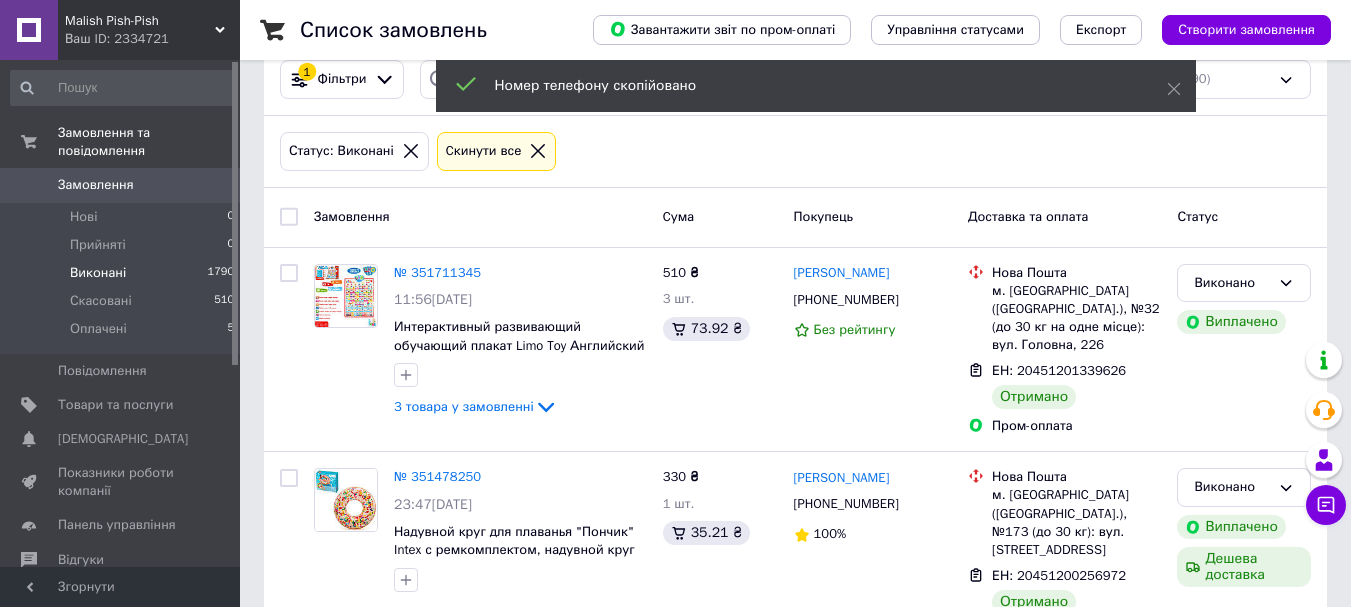 click on "[PERSON_NAME]" at bounding box center [842, 273] 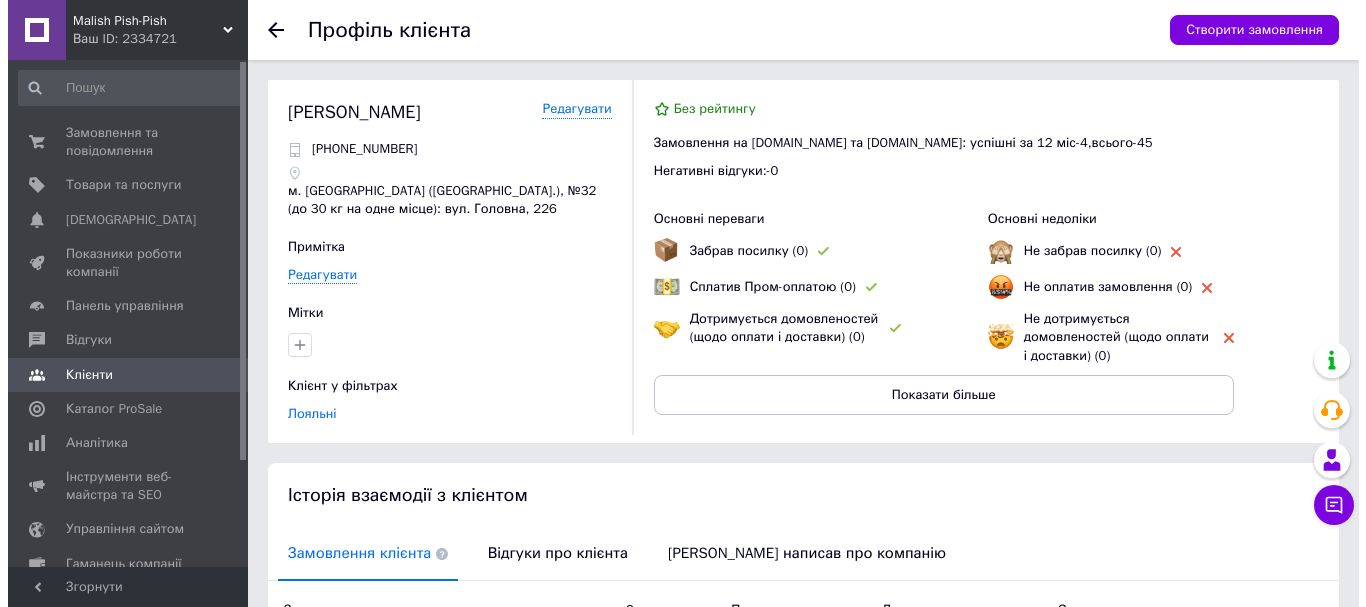 scroll, scrollTop: 300, scrollLeft: 0, axis: vertical 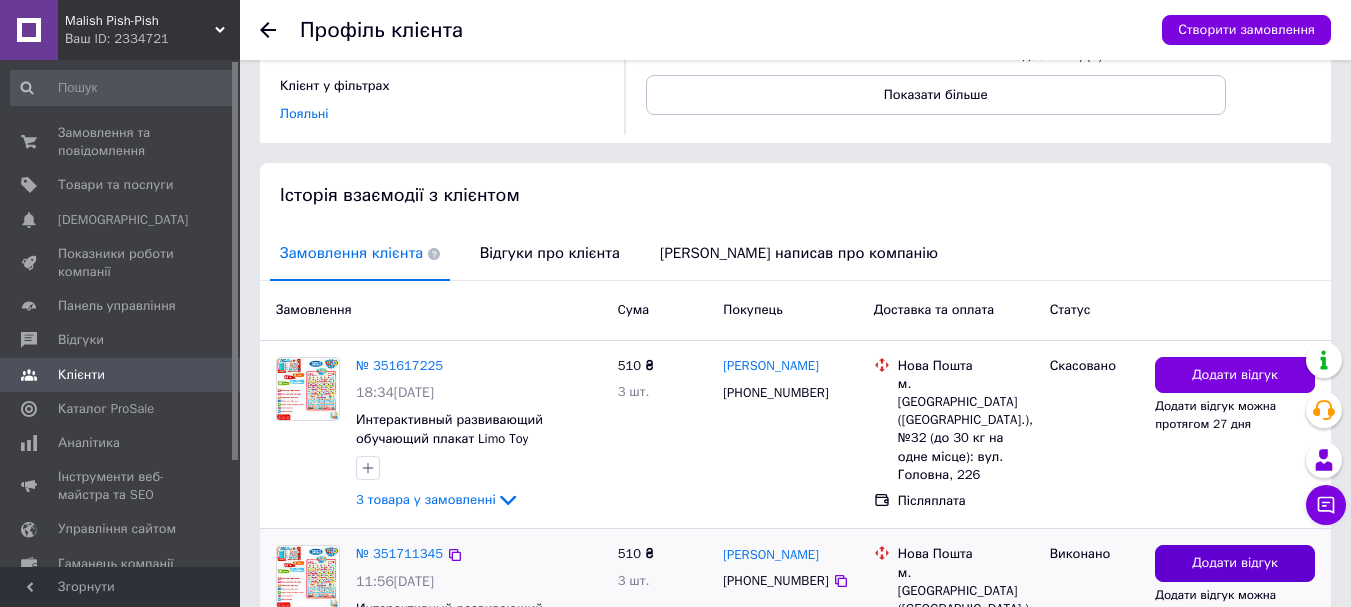 click on "Додати відгук" at bounding box center (1235, 563) 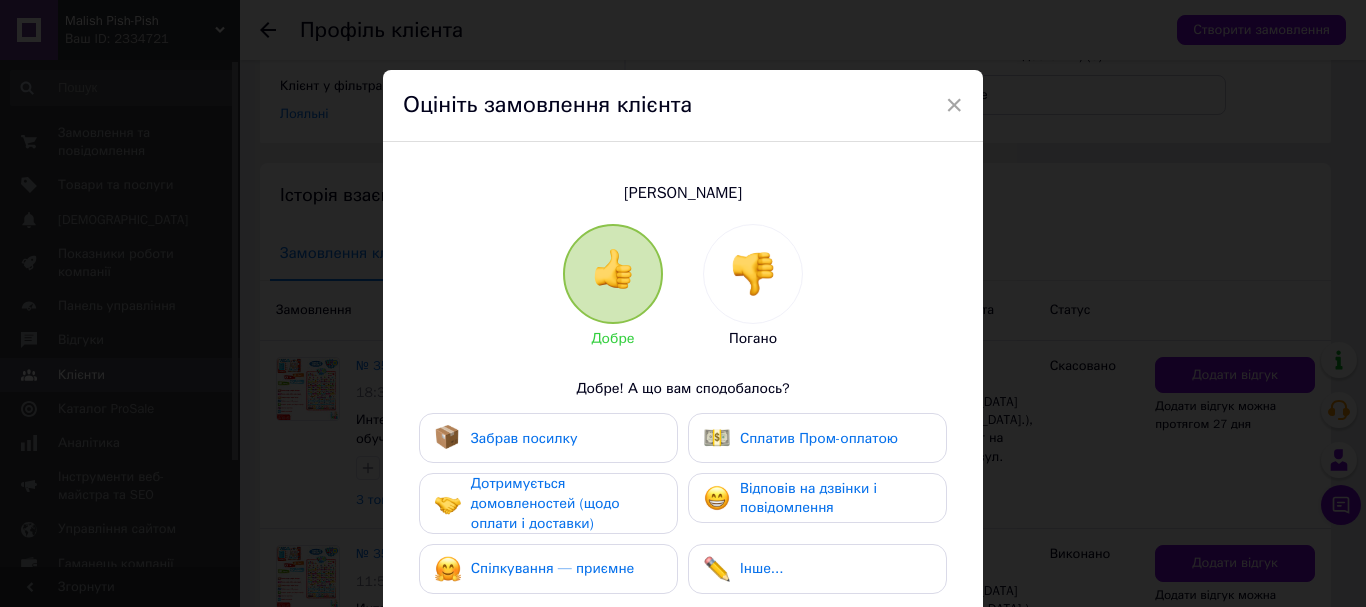 scroll, scrollTop: 100, scrollLeft: 0, axis: vertical 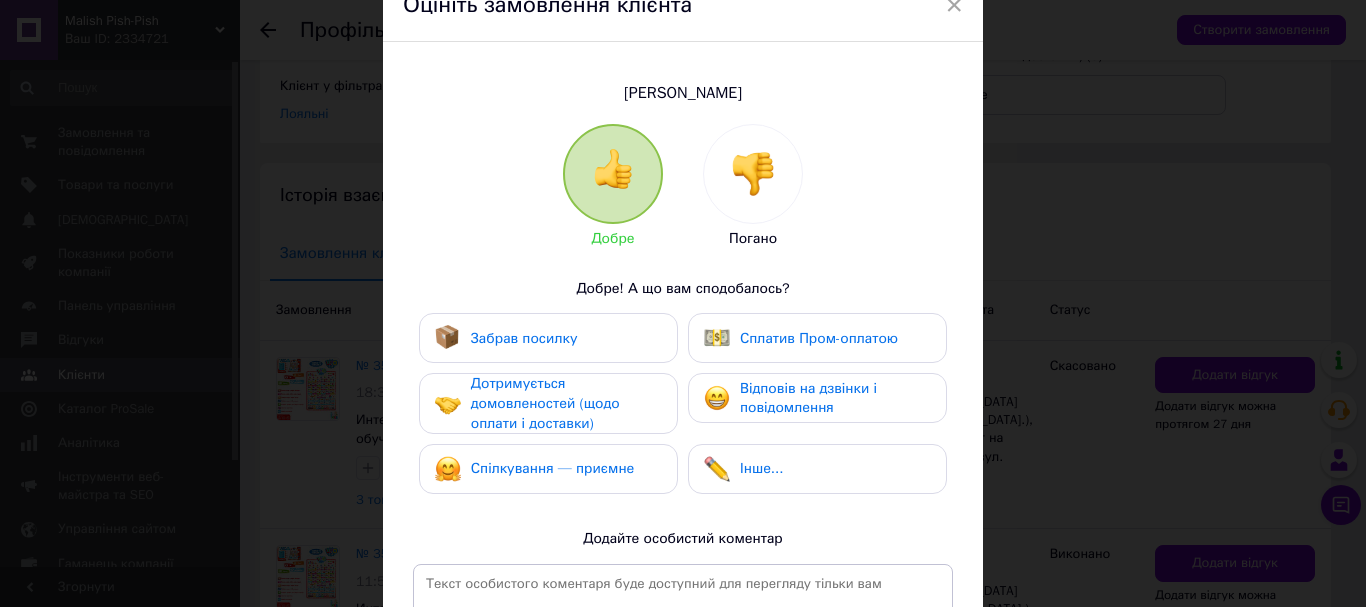 click on "Забрав посилку" at bounding box center (524, 338) 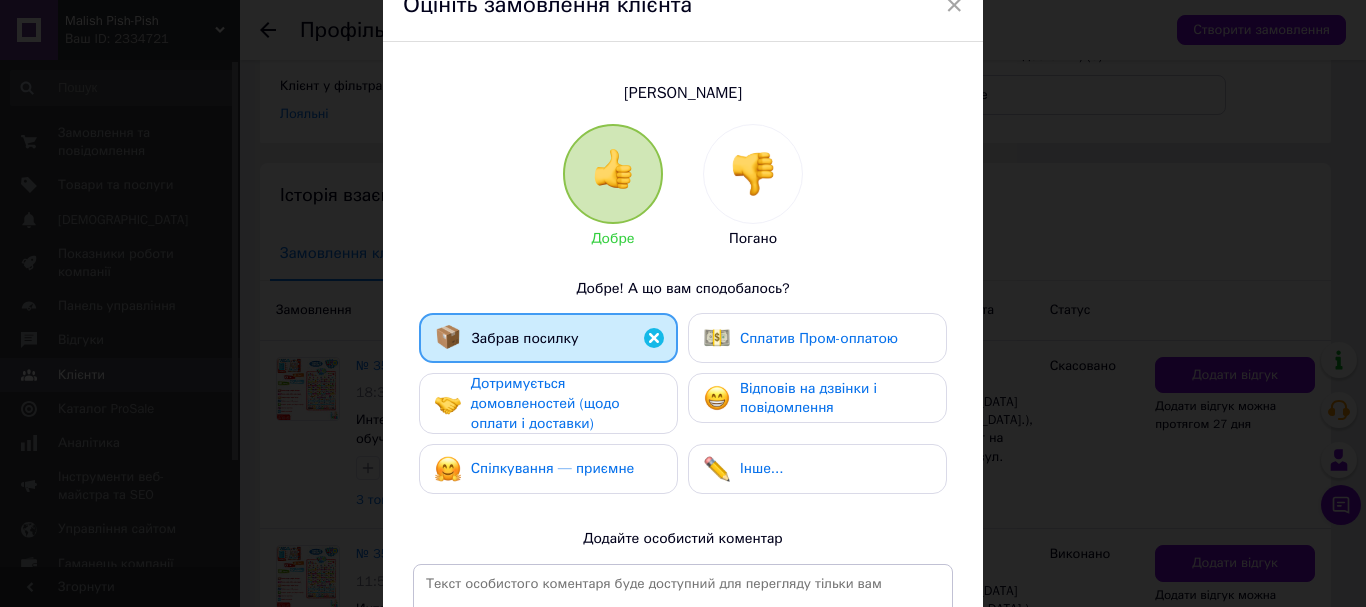 click on "Дотримується домовленостей (щодо оплати і доставки)" at bounding box center (545, 403) 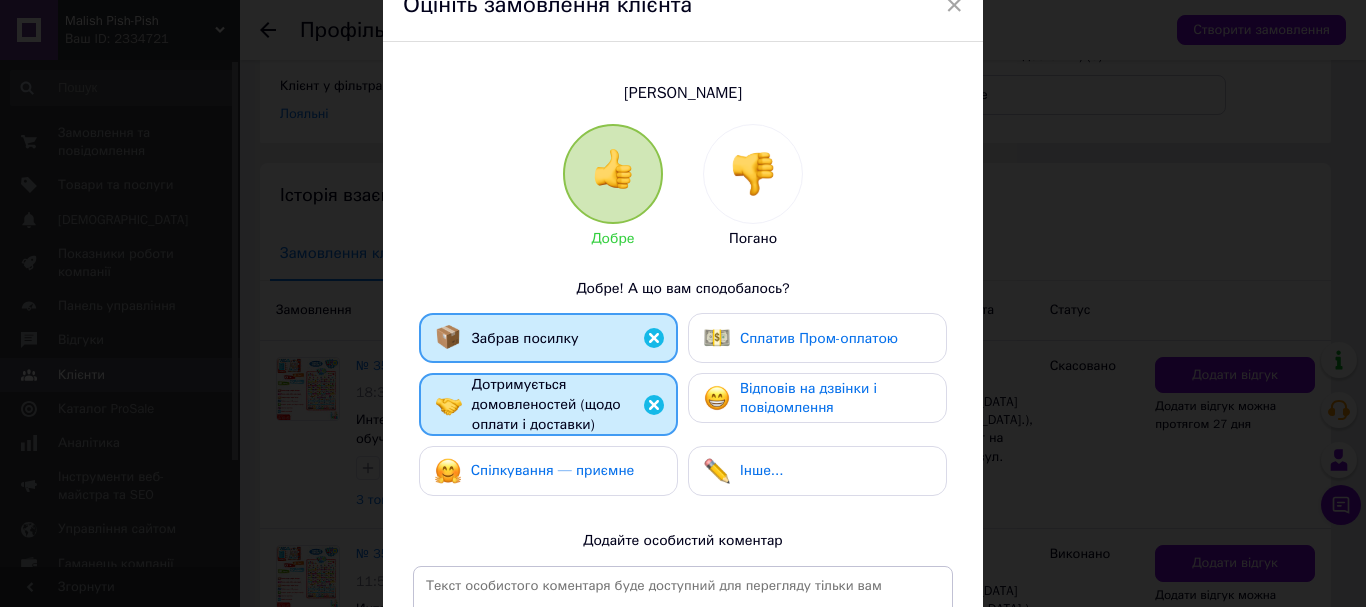 click on "Спілкування — приємне" at bounding box center [553, 470] 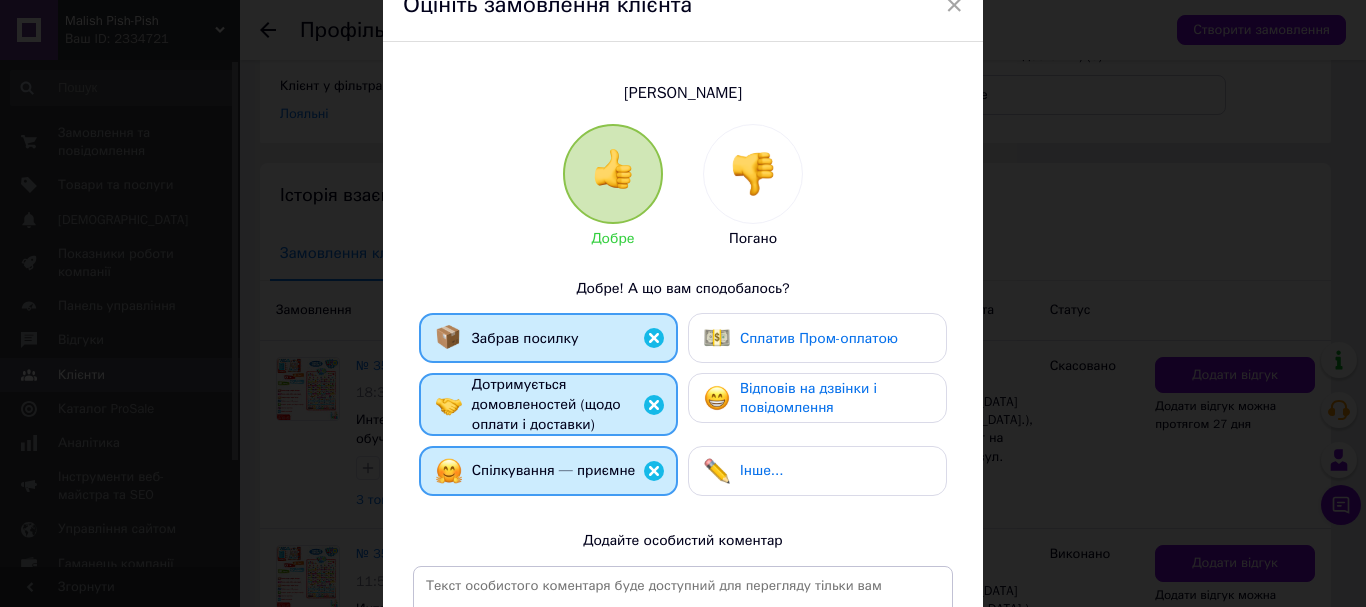 click on "Сплатив Пром-оплатою" at bounding box center (819, 338) 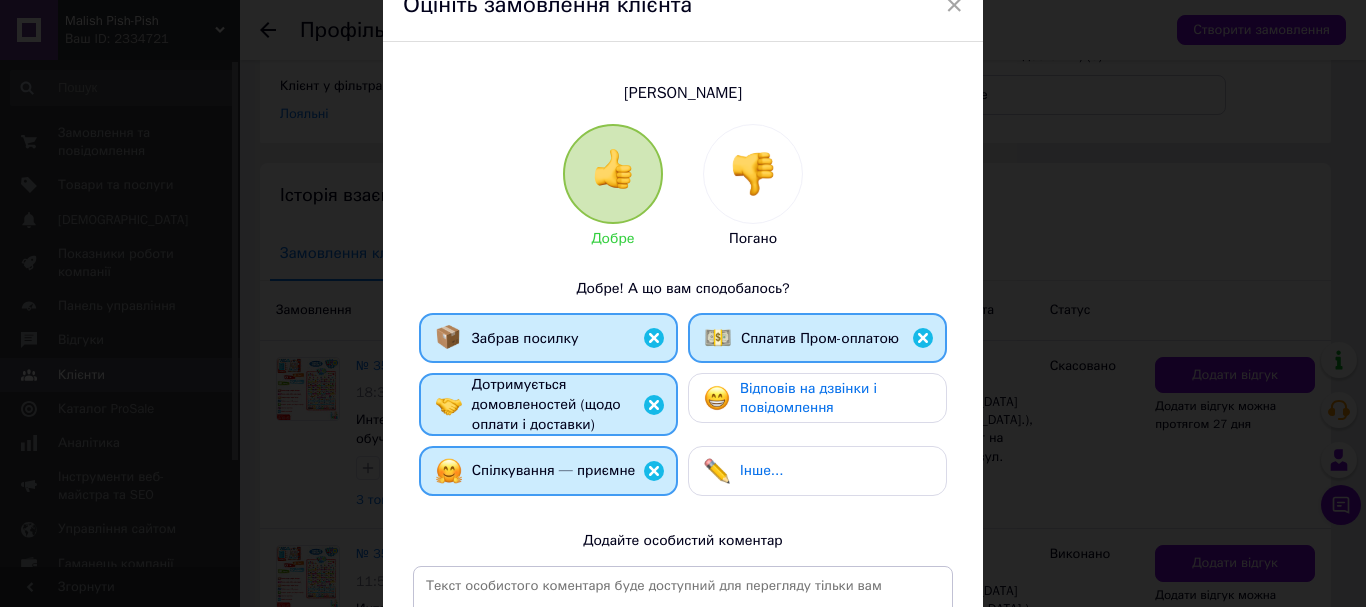 click on "Відповів на дзвінки і повідомлення" at bounding box center [808, 398] 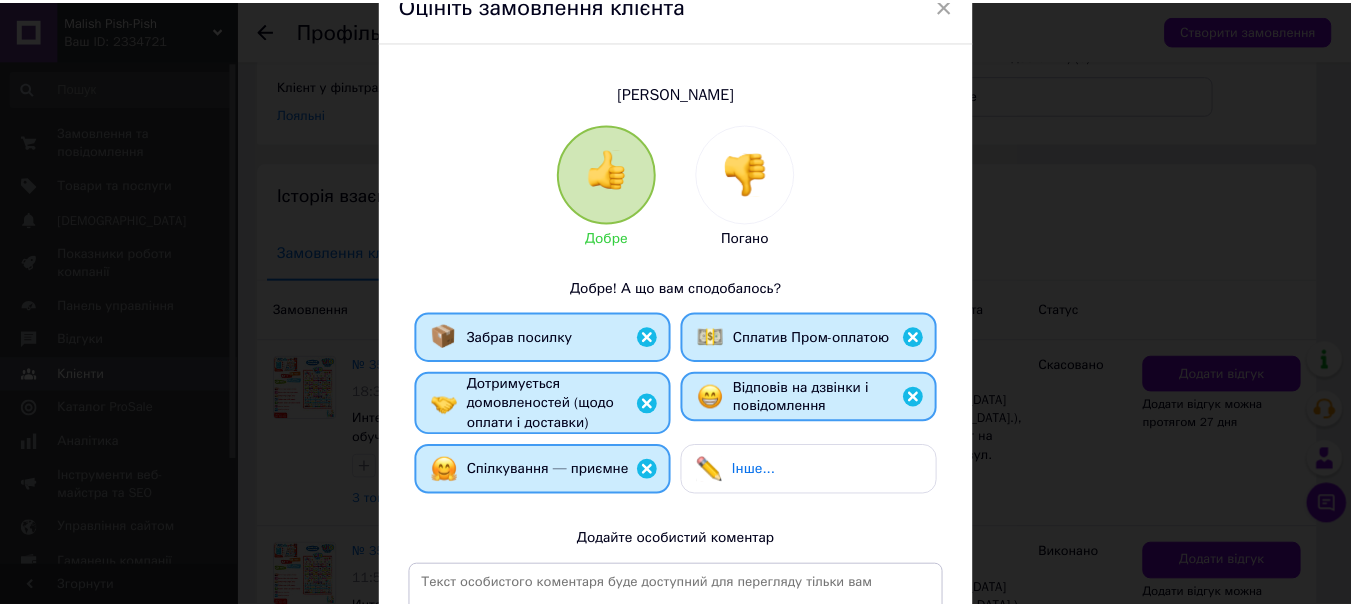 scroll, scrollTop: 386, scrollLeft: 0, axis: vertical 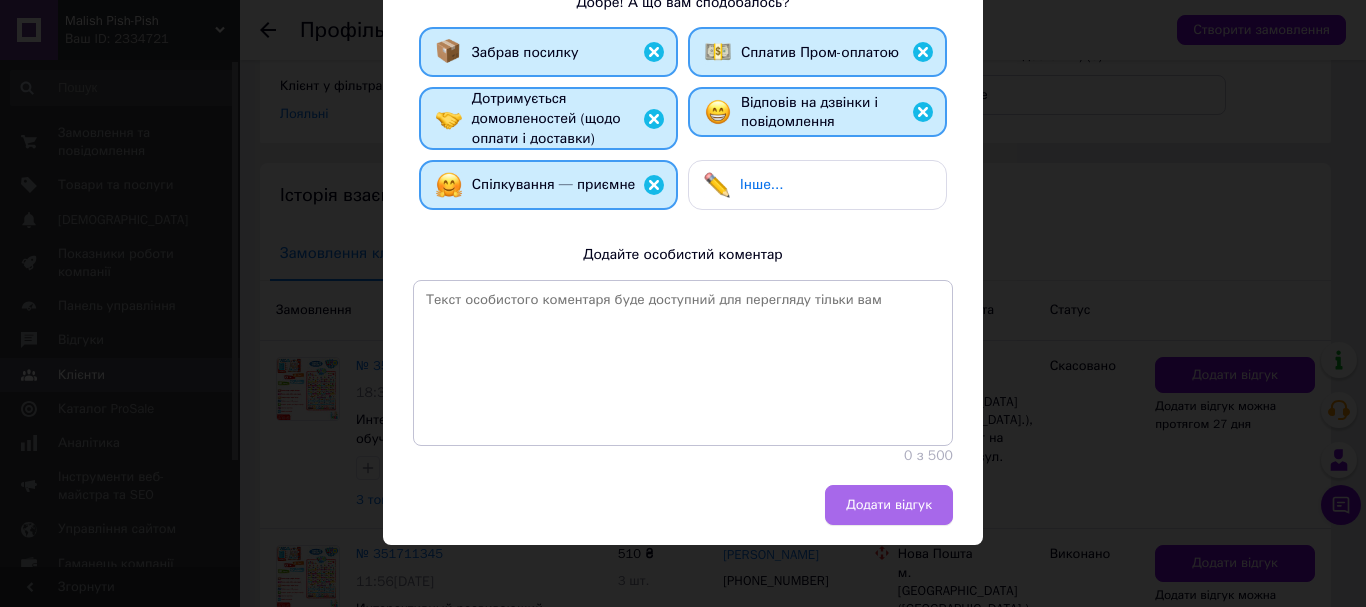 click on "Додати відгук" at bounding box center [889, 505] 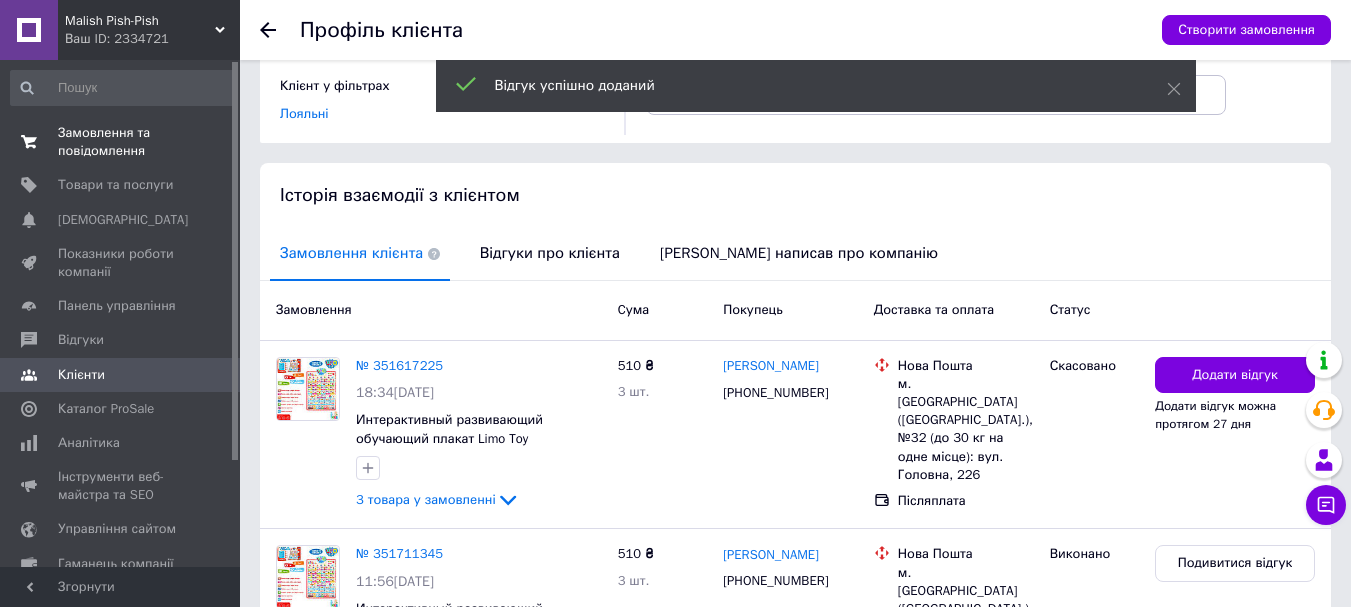 click on "Замовлення та повідомлення 0 0" at bounding box center (123, 142) 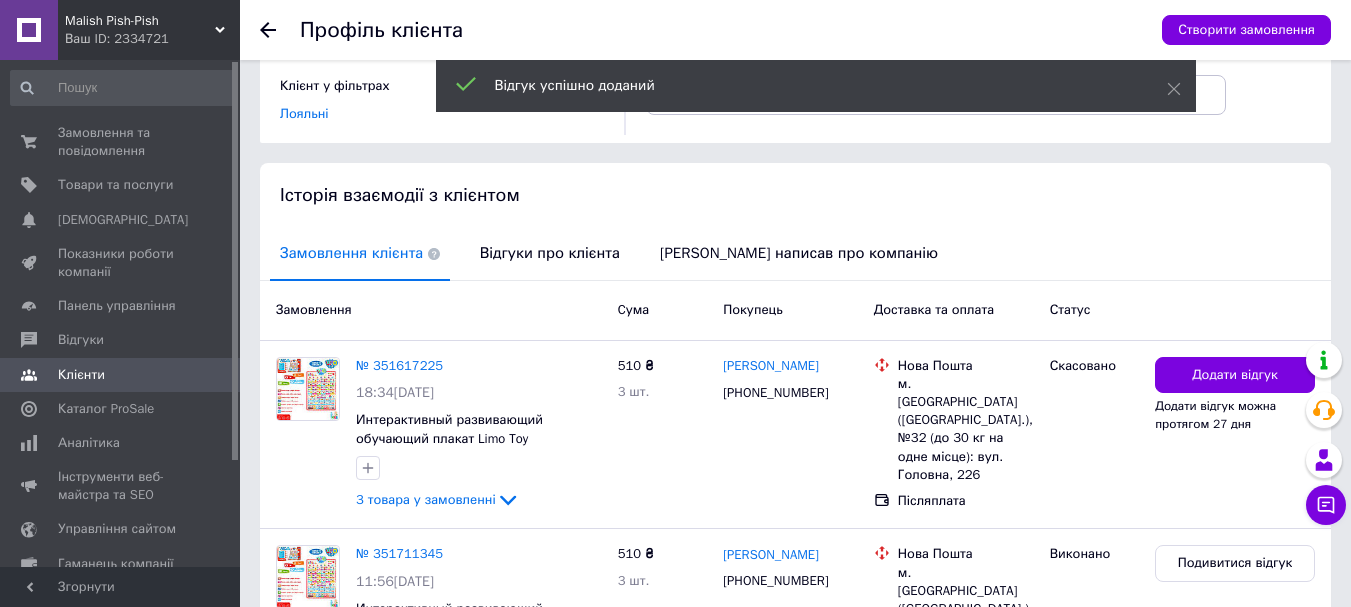 scroll, scrollTop: 0, scrollLeft: 0, axis: both 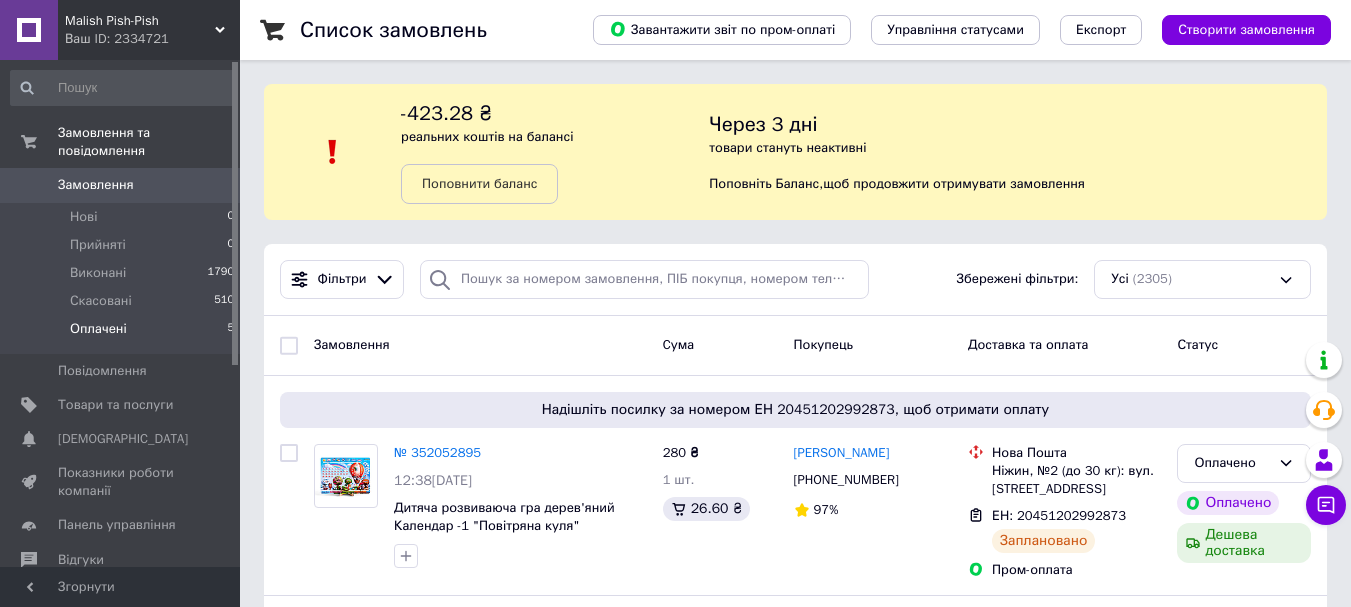 click on "Оплачені" at bounding box center [98, 329] 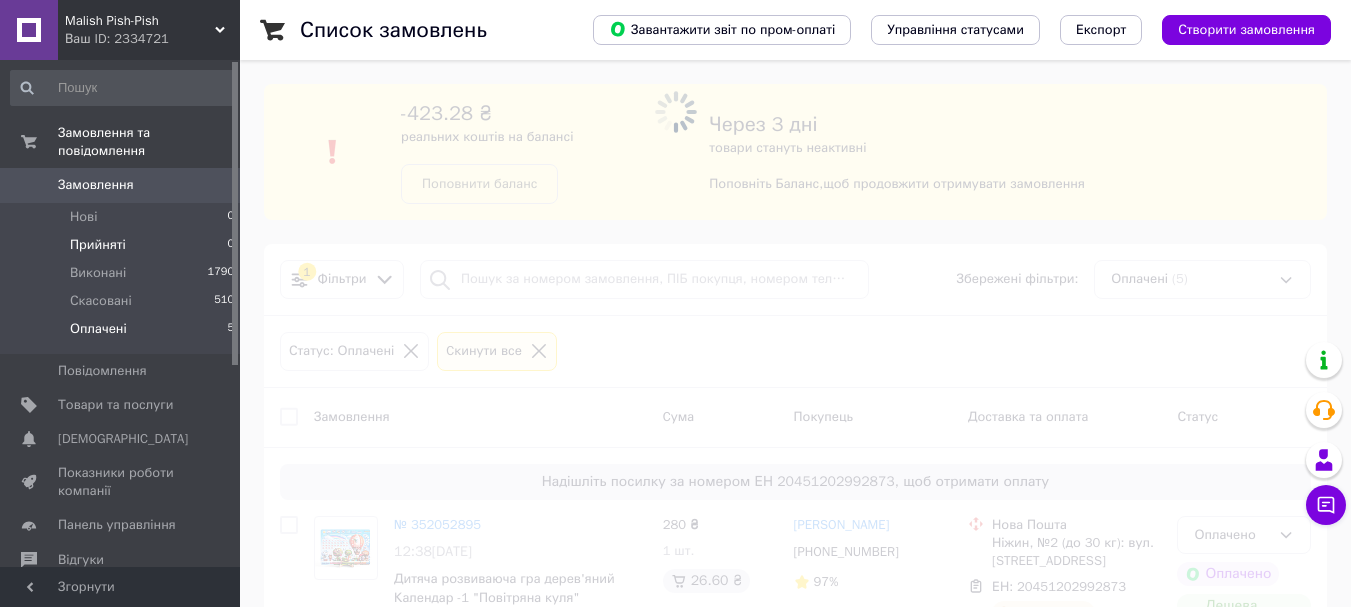 click on "Прийняті" at bounding box center (98, 245) 